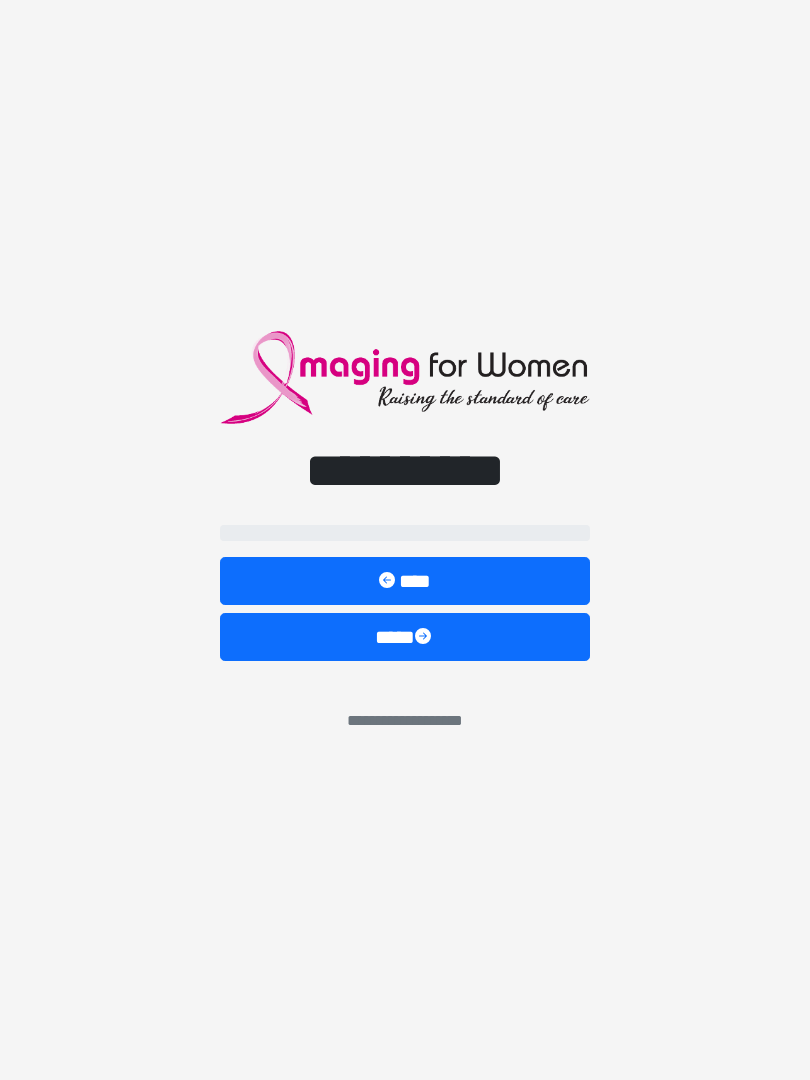 scroll, scrollTop: 0, scrollLeft: 0, axis: both 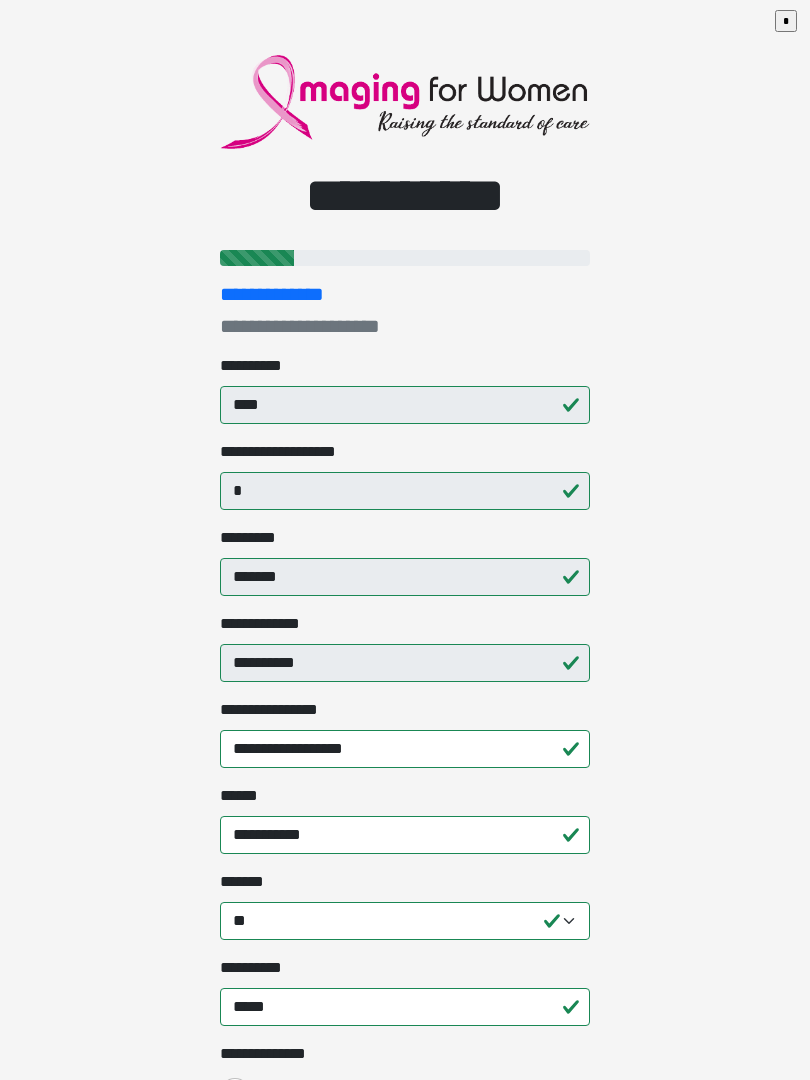 click on "**********" at bounding box center [405, 540] 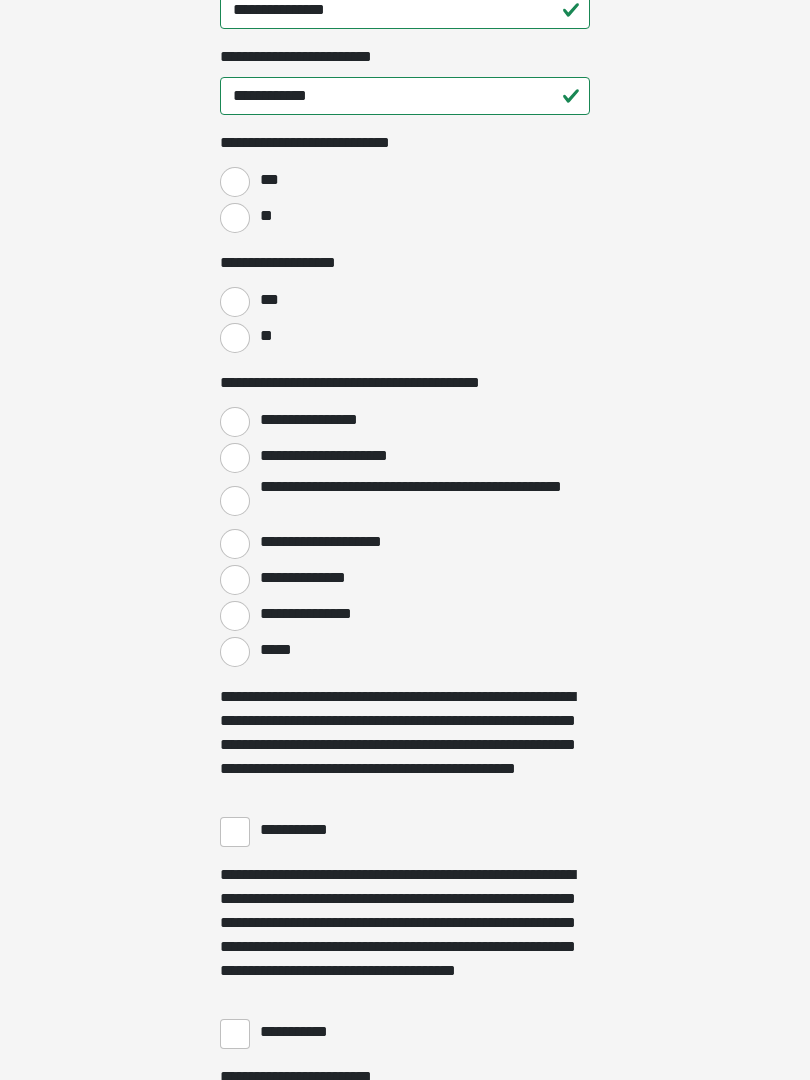 scroll, scrollTop: 3033, scrollLeft: 0, axis: vertical 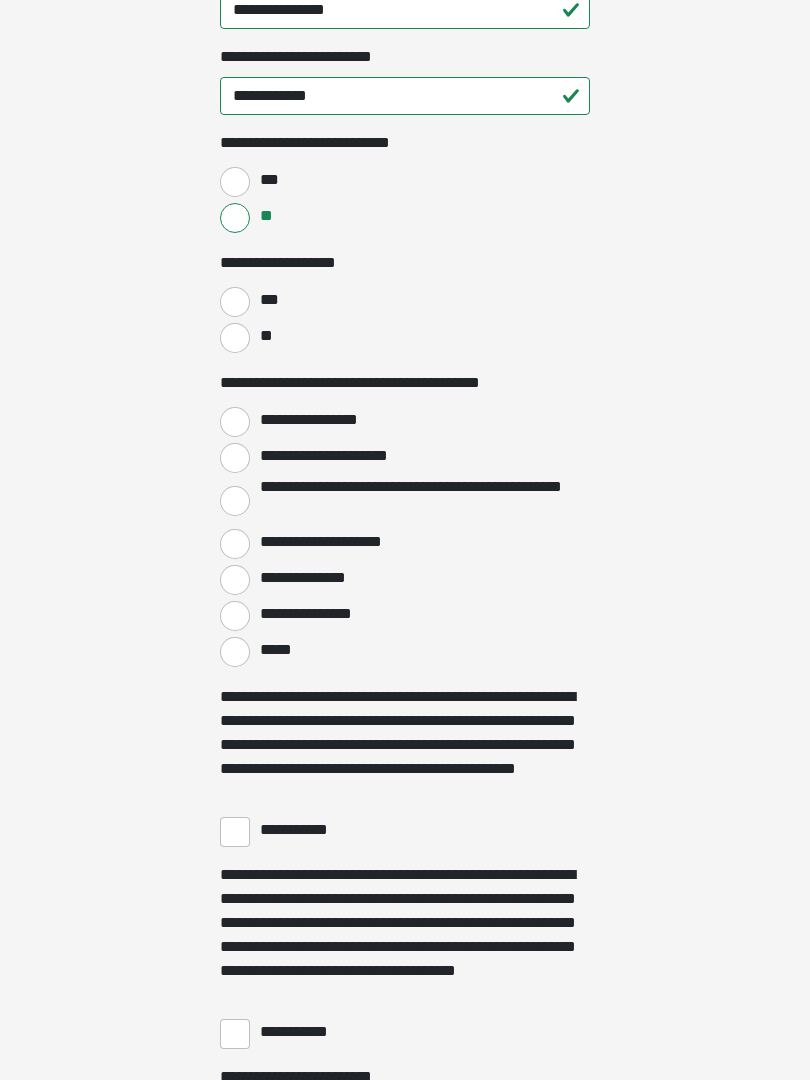 click on "**" at bounding box center (235, 338) 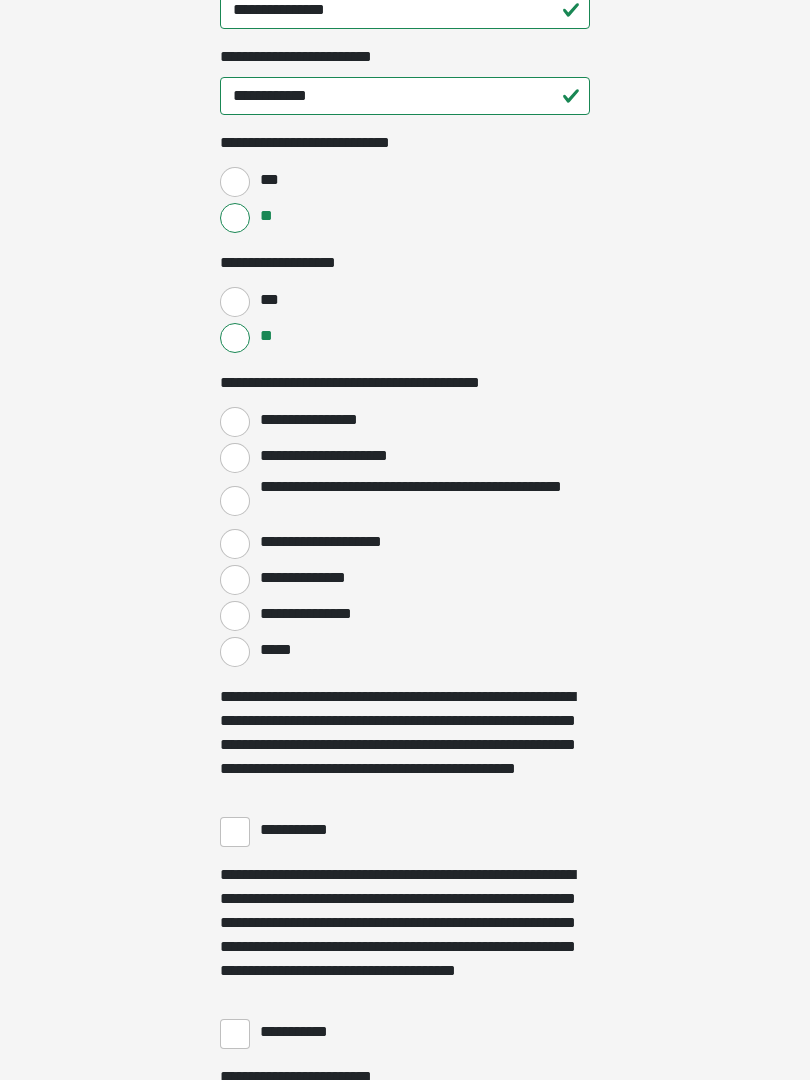 click on "**********" at bounding box center (235, 422) 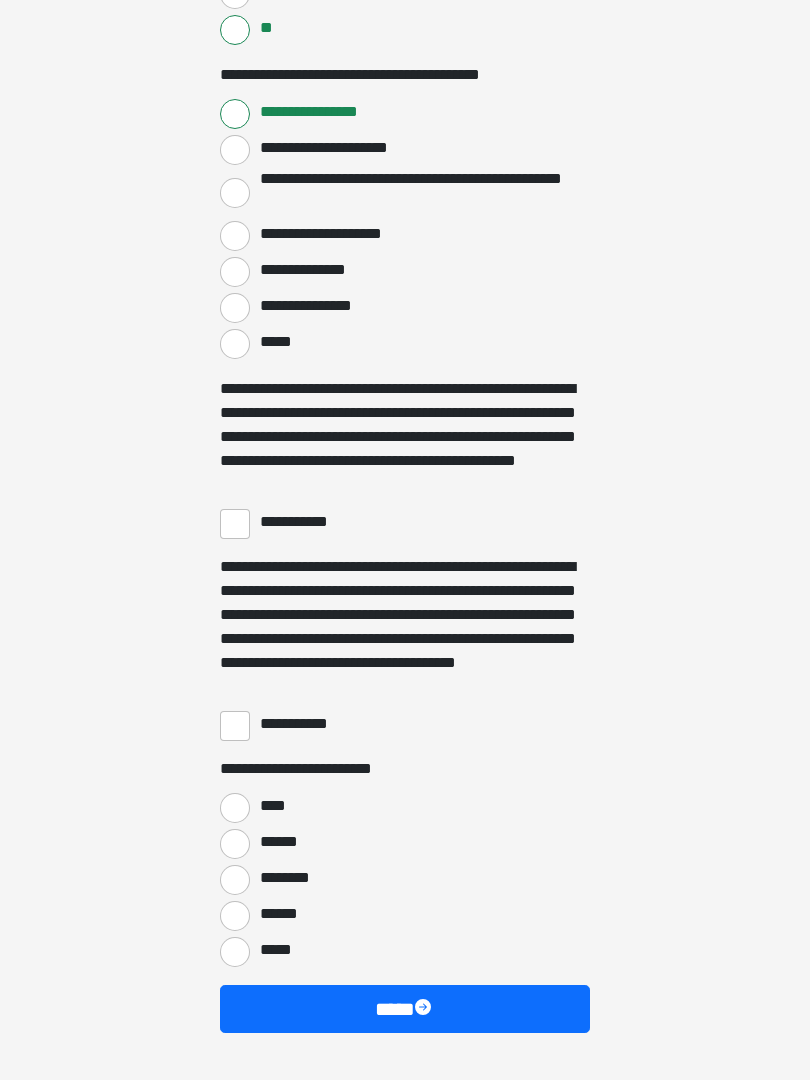 scroll, scrollTop: 3397, scrollLeft: 0, axis: vertical 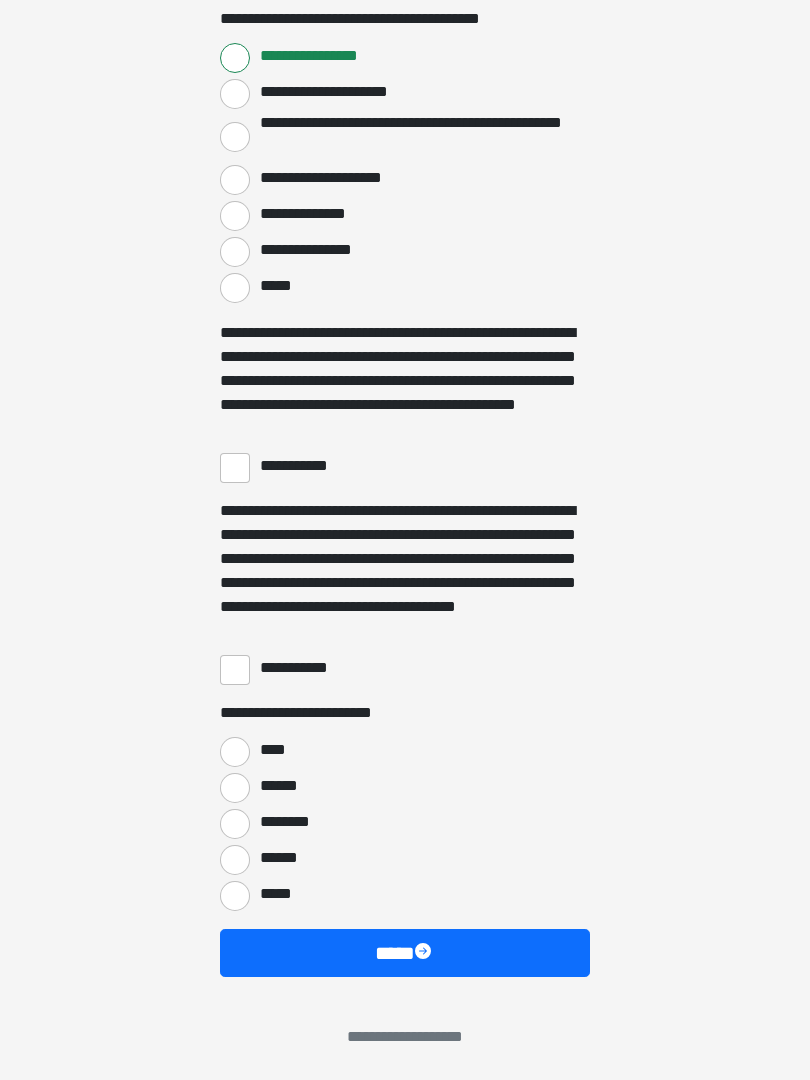 click on "**********" at bounding box center [235, 468] 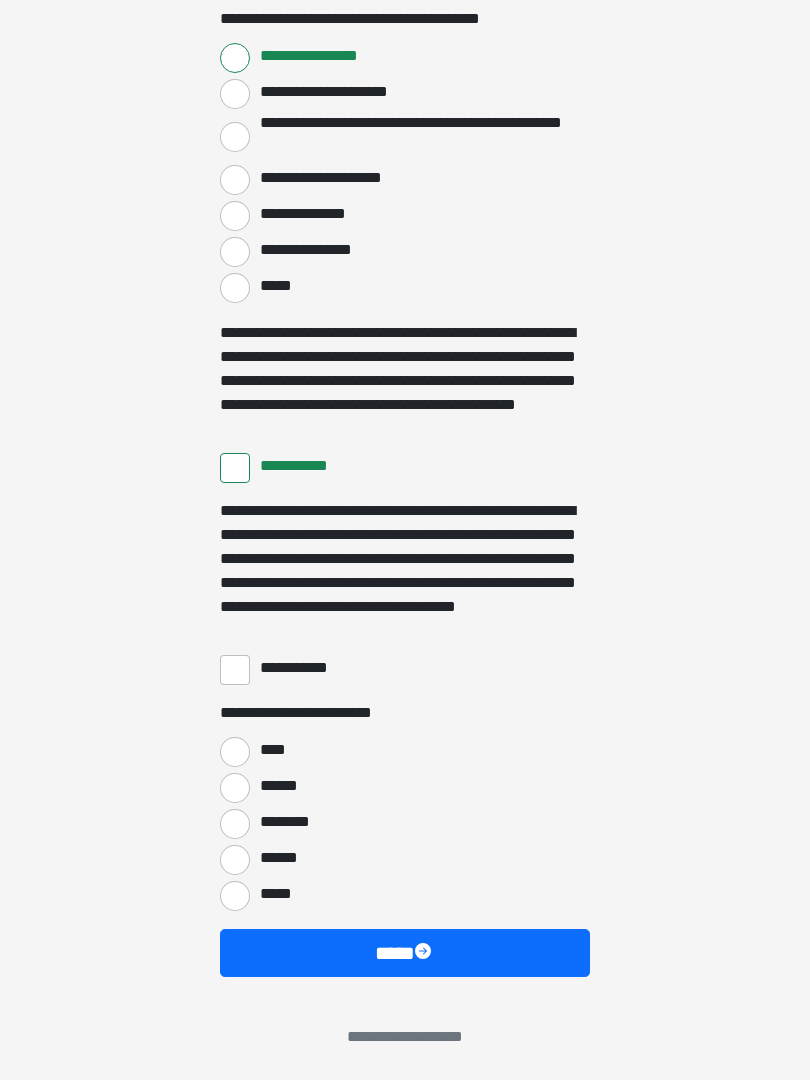 click on "**********" at bounding box center [235, 670] 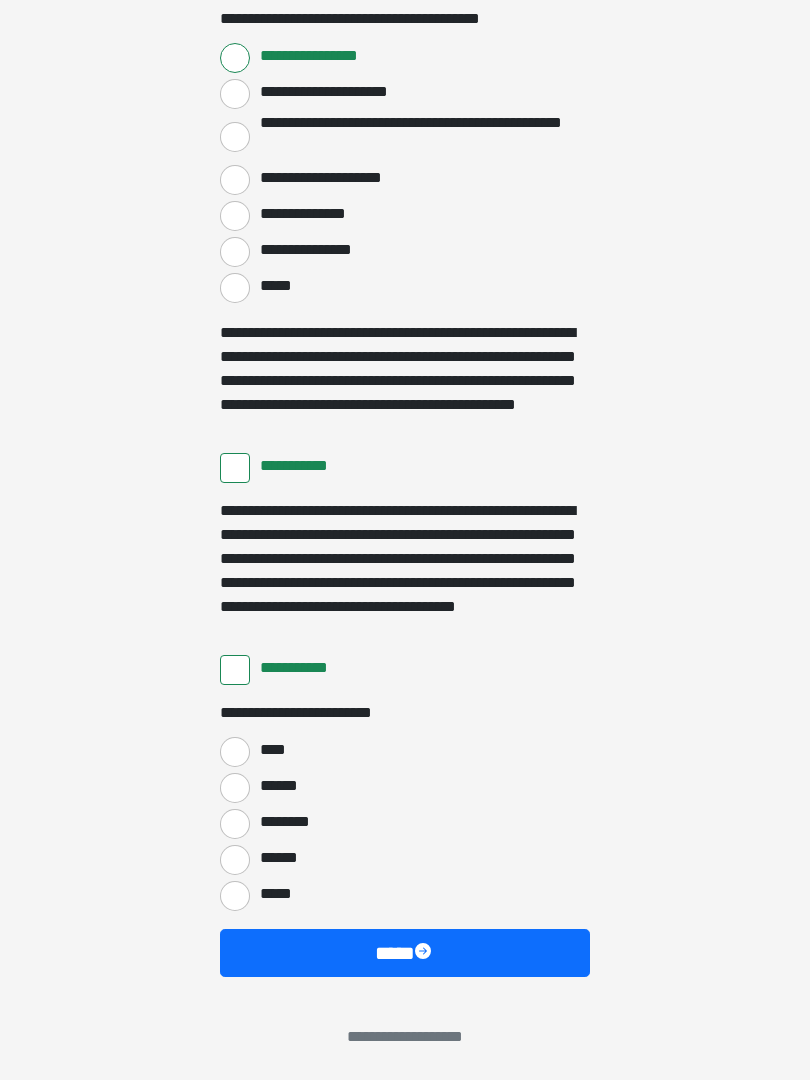 click on "****" at bounding box center (235, 752) 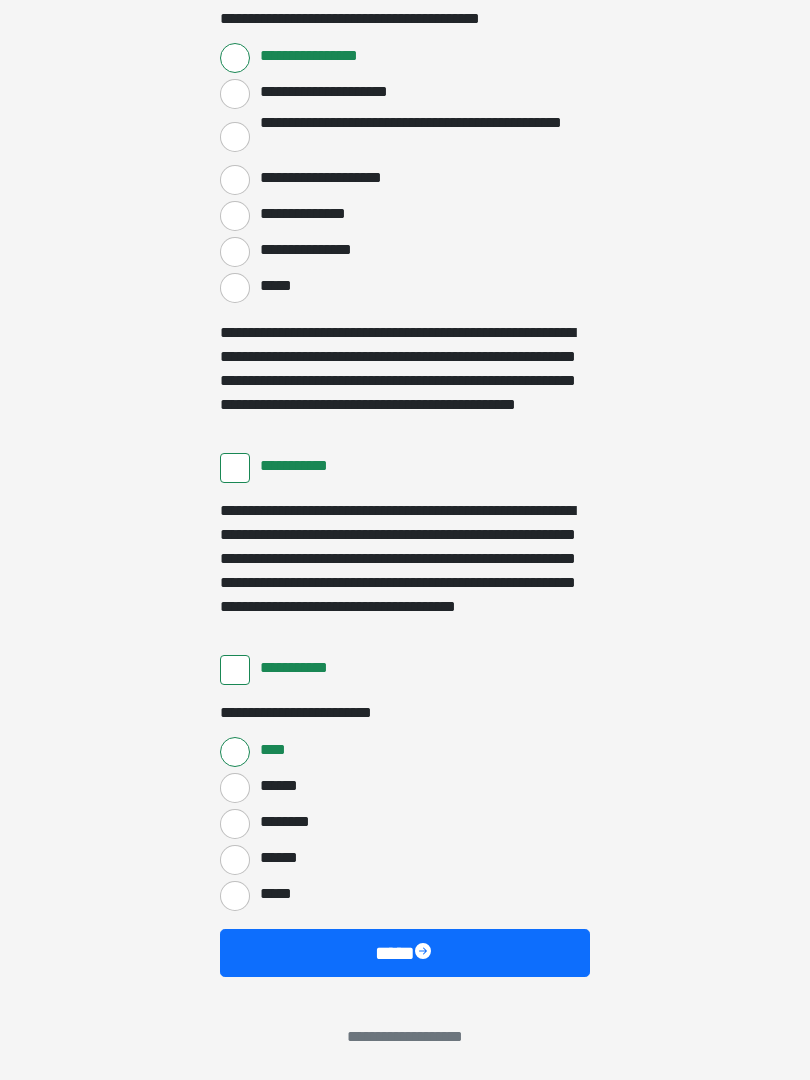 click on "****" at bounding box center [405, 953] 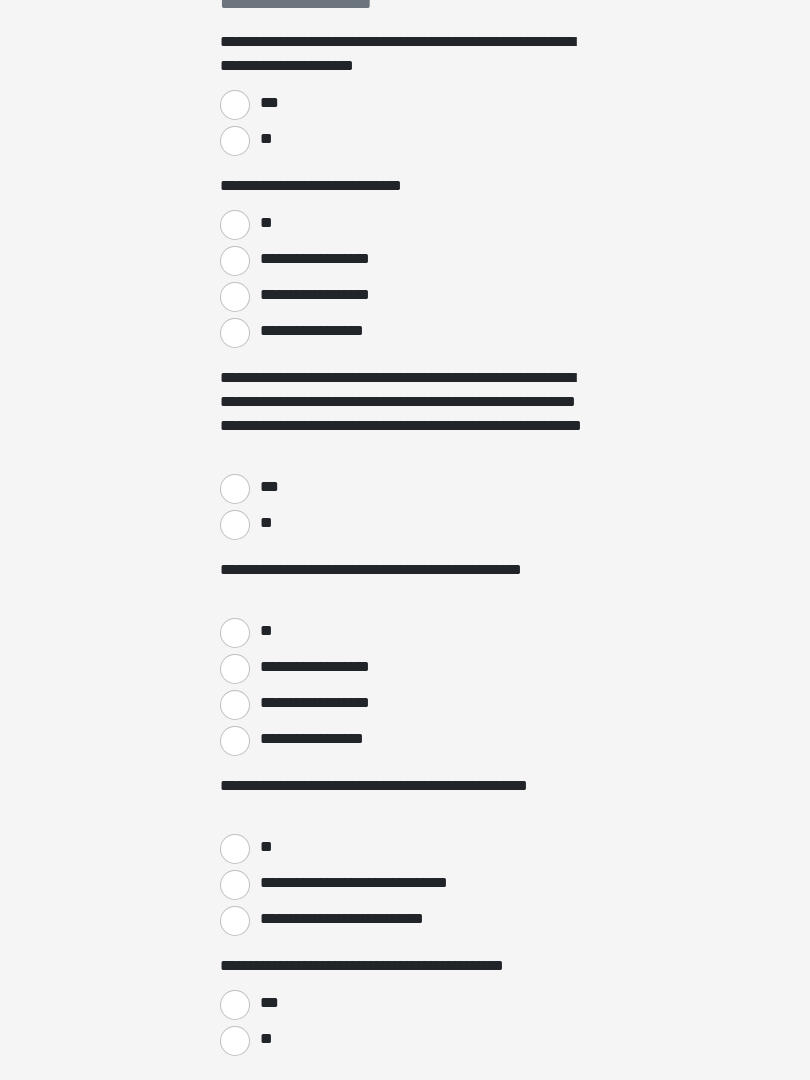 scroll, scrollTop: 0, scrollLeft: 0, axis: both 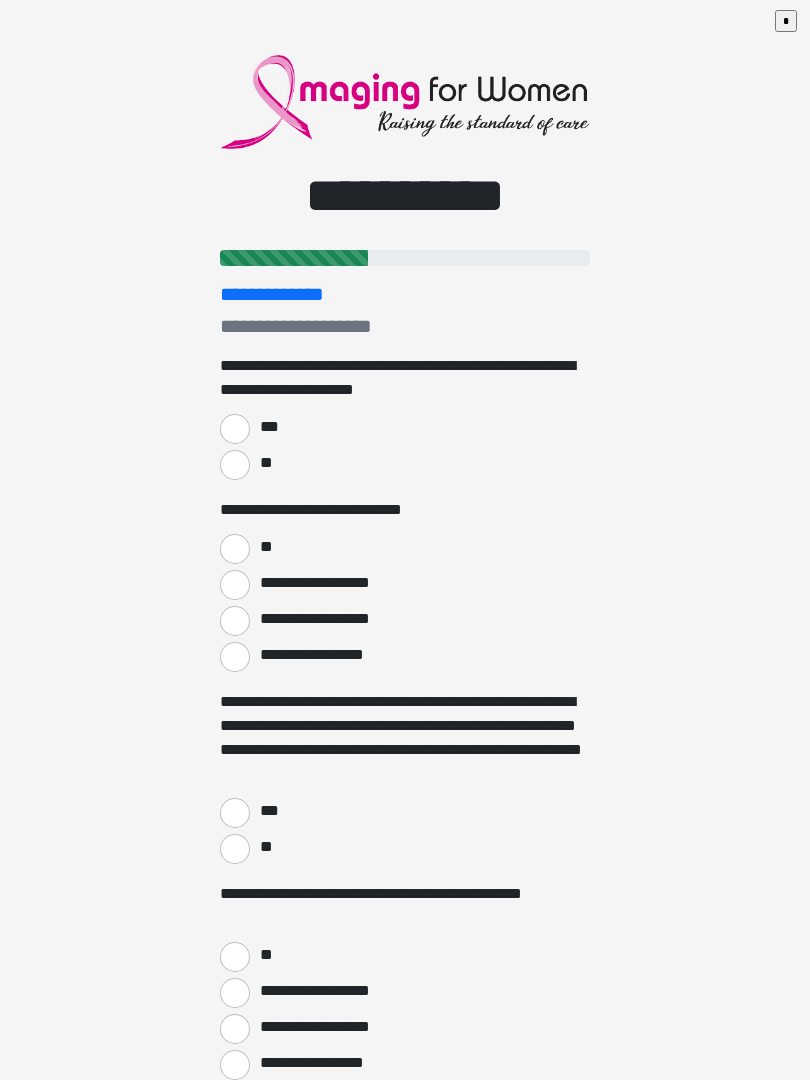 click on "***" at bounding box center (235, 429) 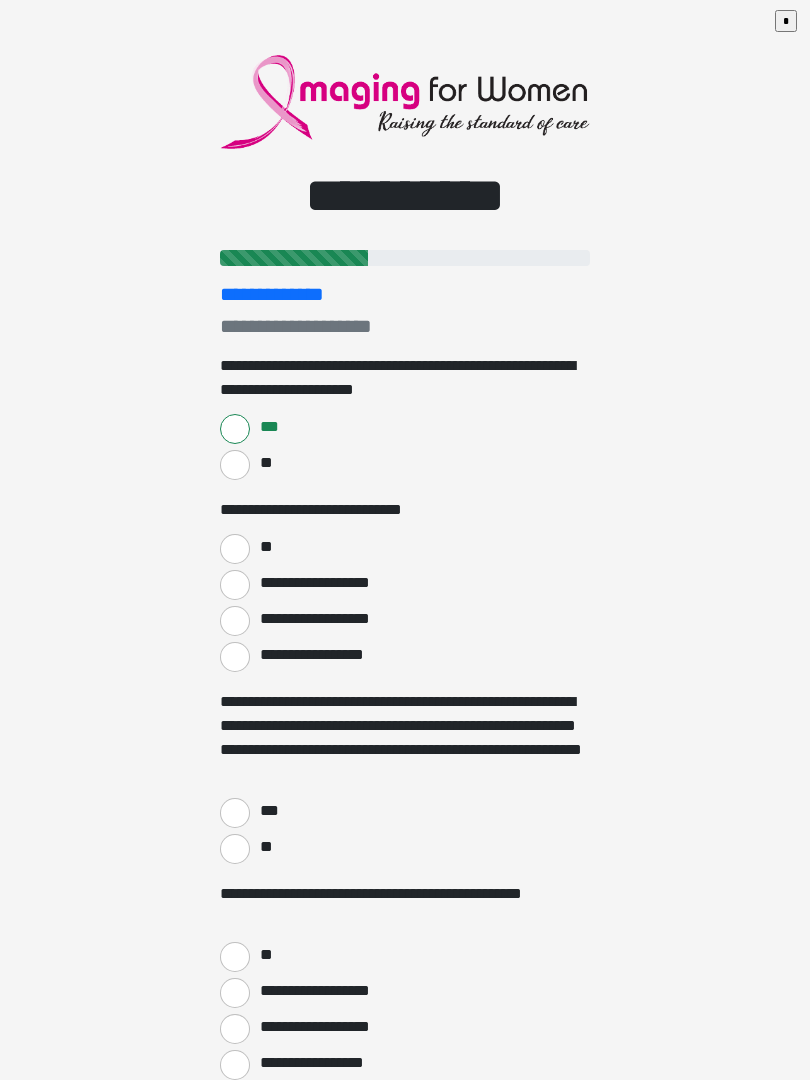 click on "**" at bounding box center [235, 549] 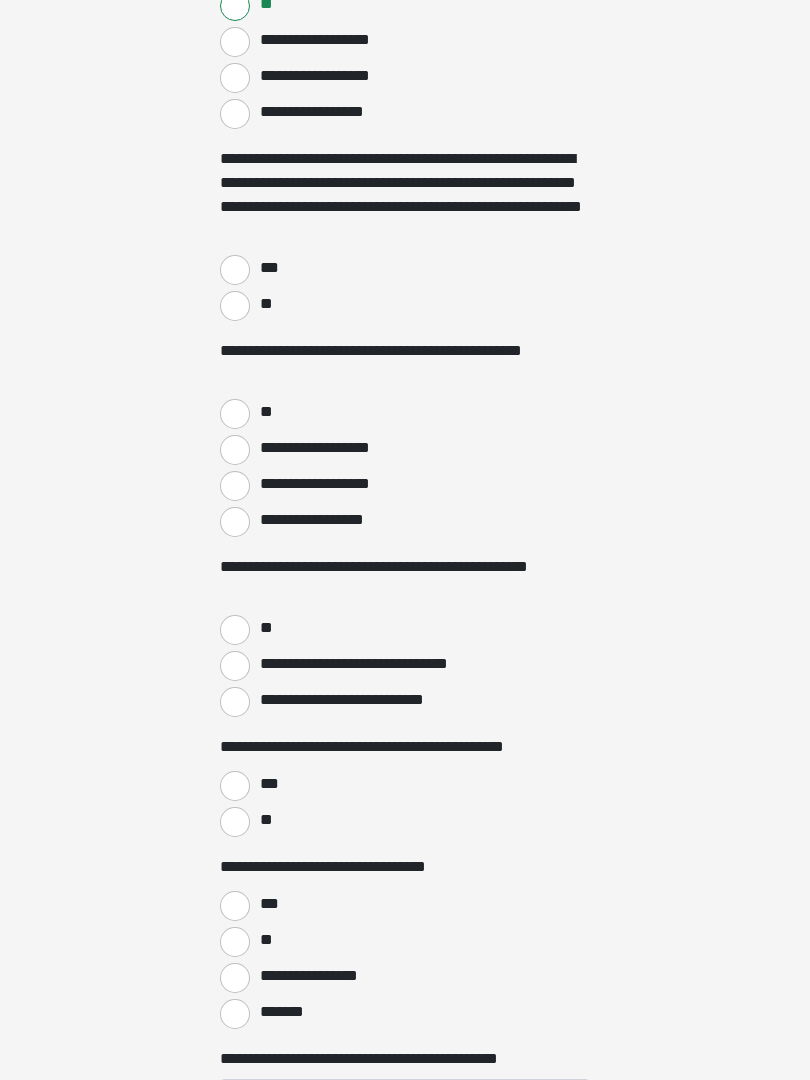 scroll, scrollTop: 545, scrollLeft: 0, axis: vertical 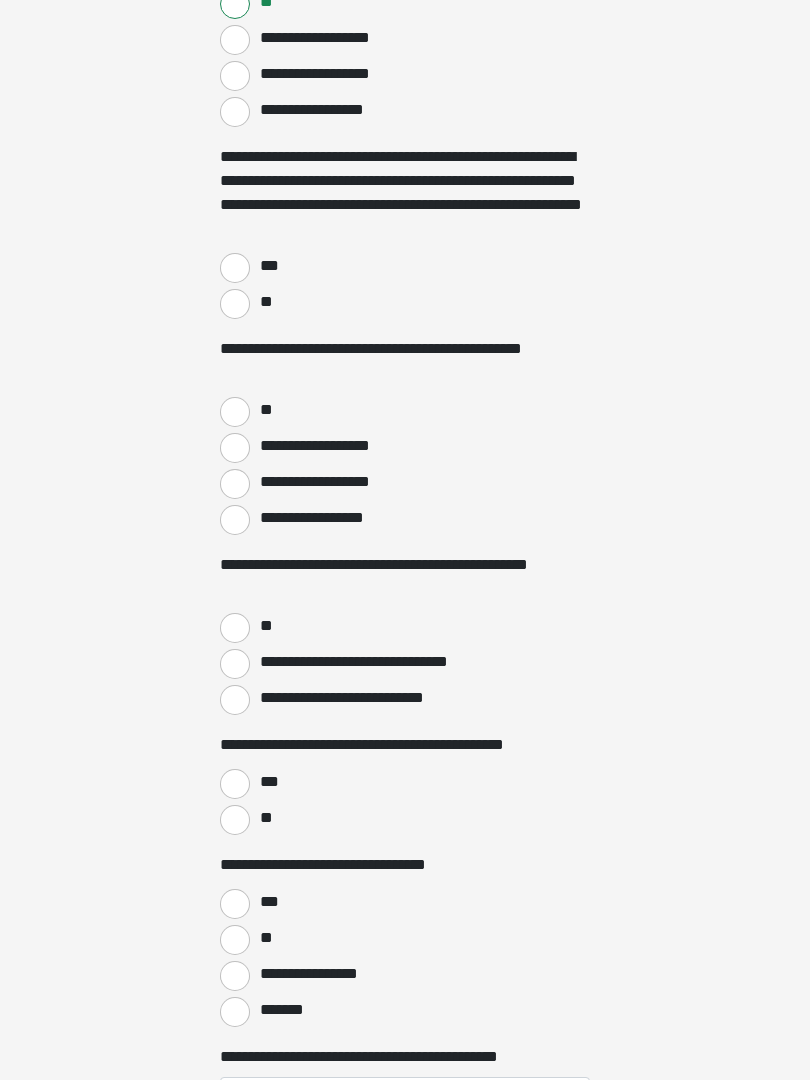click on "***" at bounding box center [235, 268] 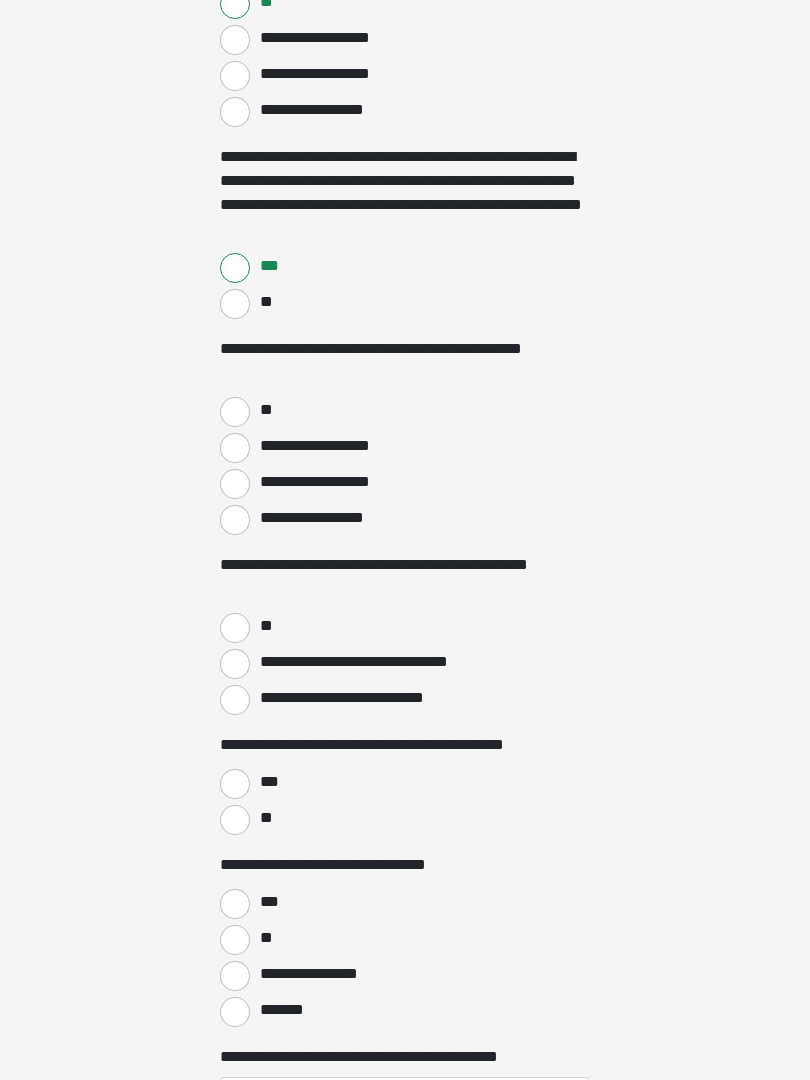 click on "**" at bounding box center [235, 412] 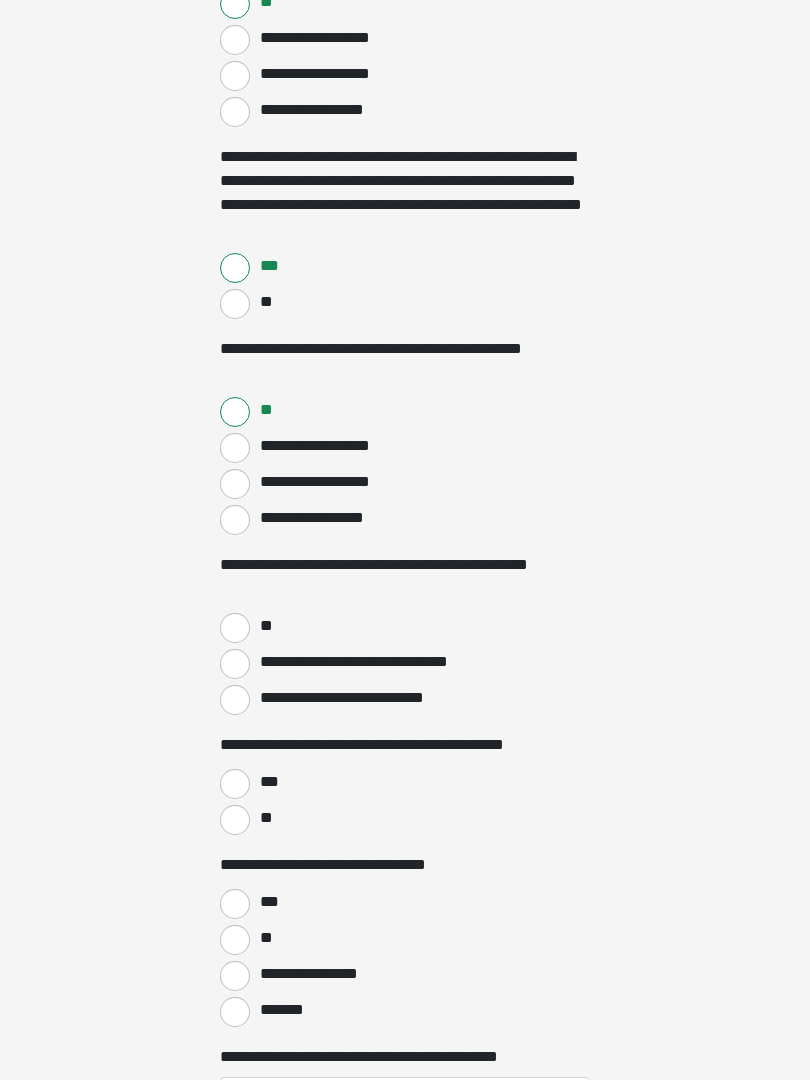 click on "**********" at bounding box center (235, 700) 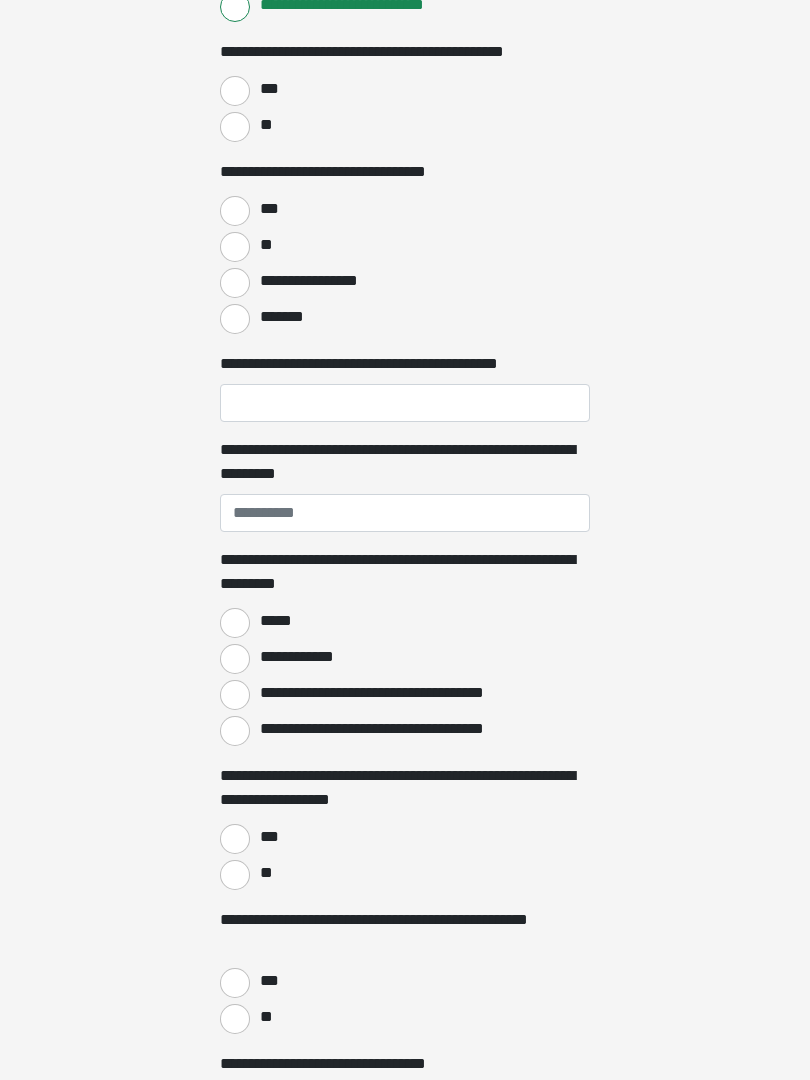 scroll, scrollTop: 1241, scrollLeft: 0, axis: vertical 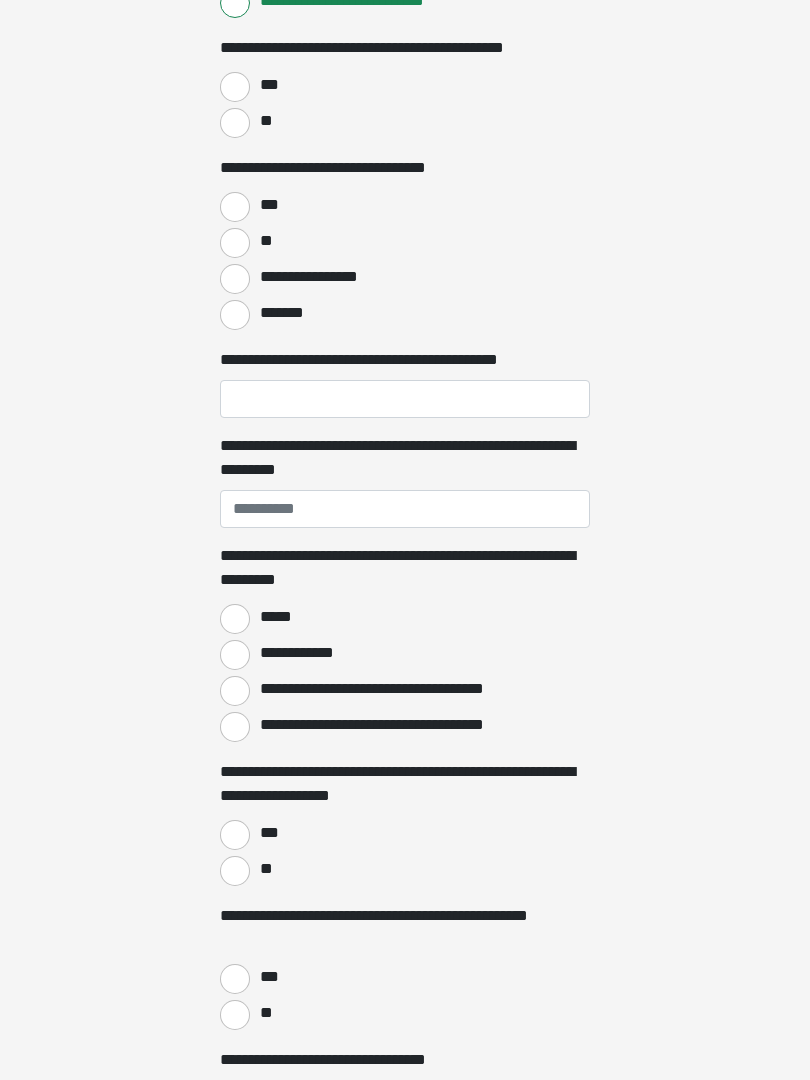 click on "***" at bounding box center (235, 88) 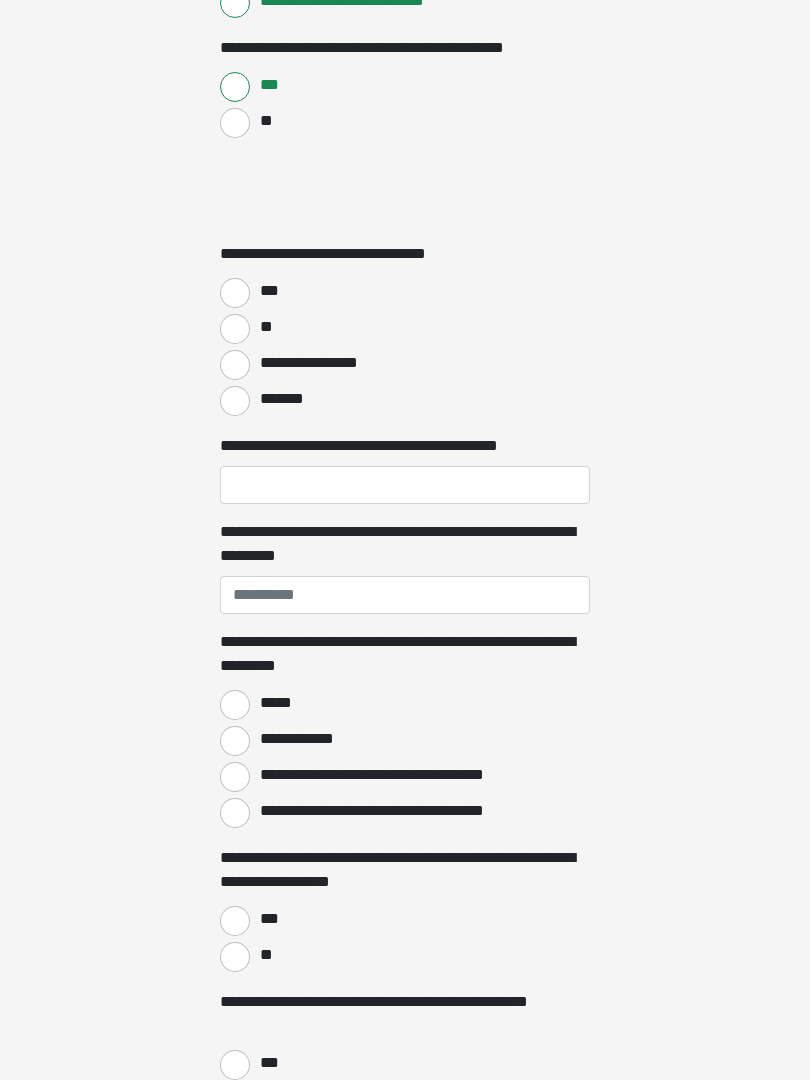 scroll, scrollTop: 1242, scrollLeft: 0, axis: vertical 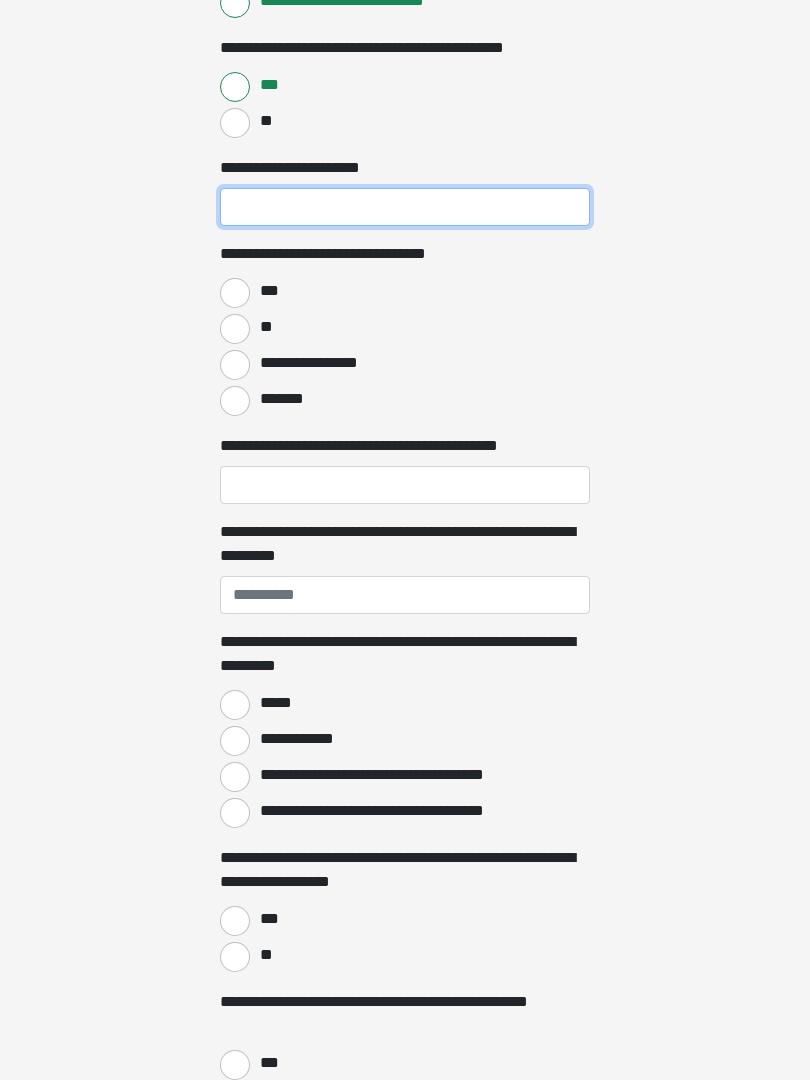 click on "**********" at bounding box center [405, 207] 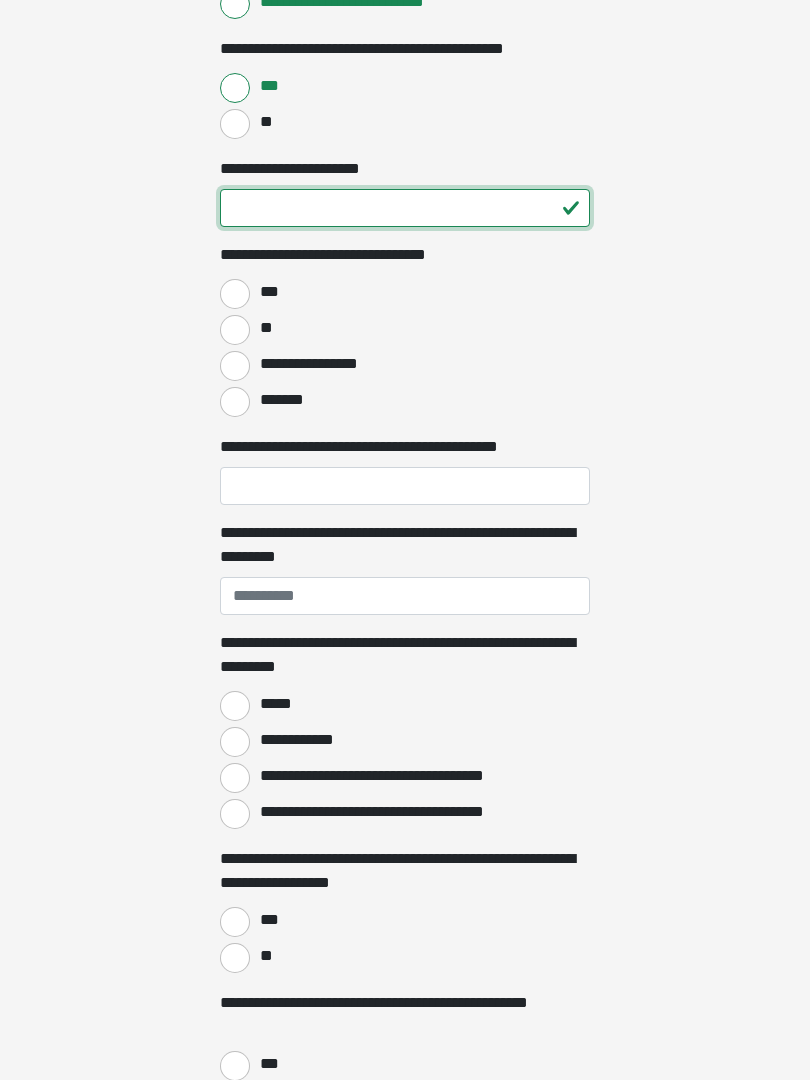 type on "**" 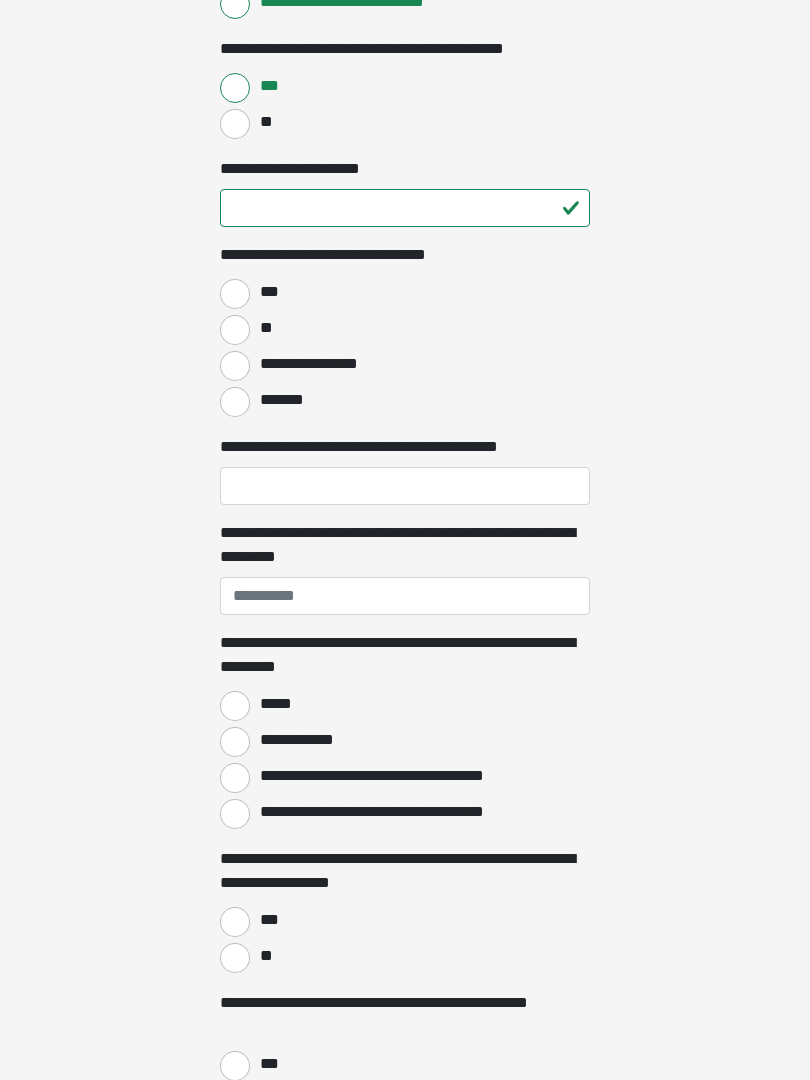 click on "***" at bounding box center (235, 294) 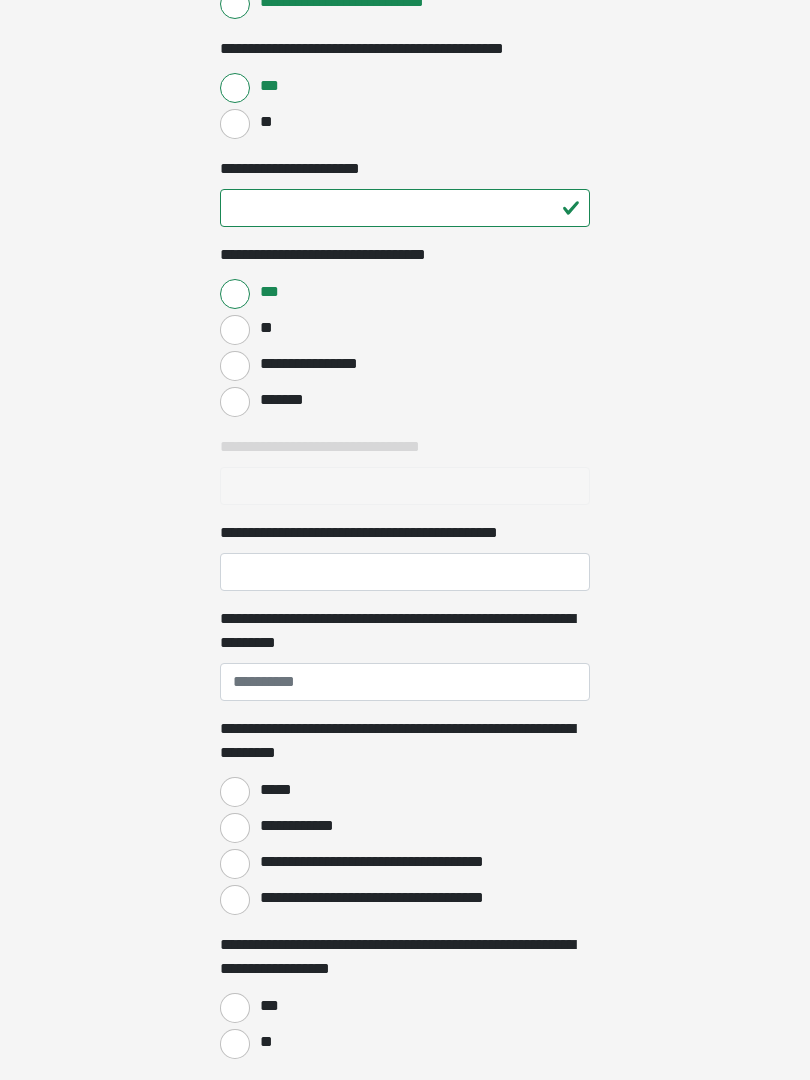 scroll, scrollTop: 1242, scrollLeft: 0, axis: vertical 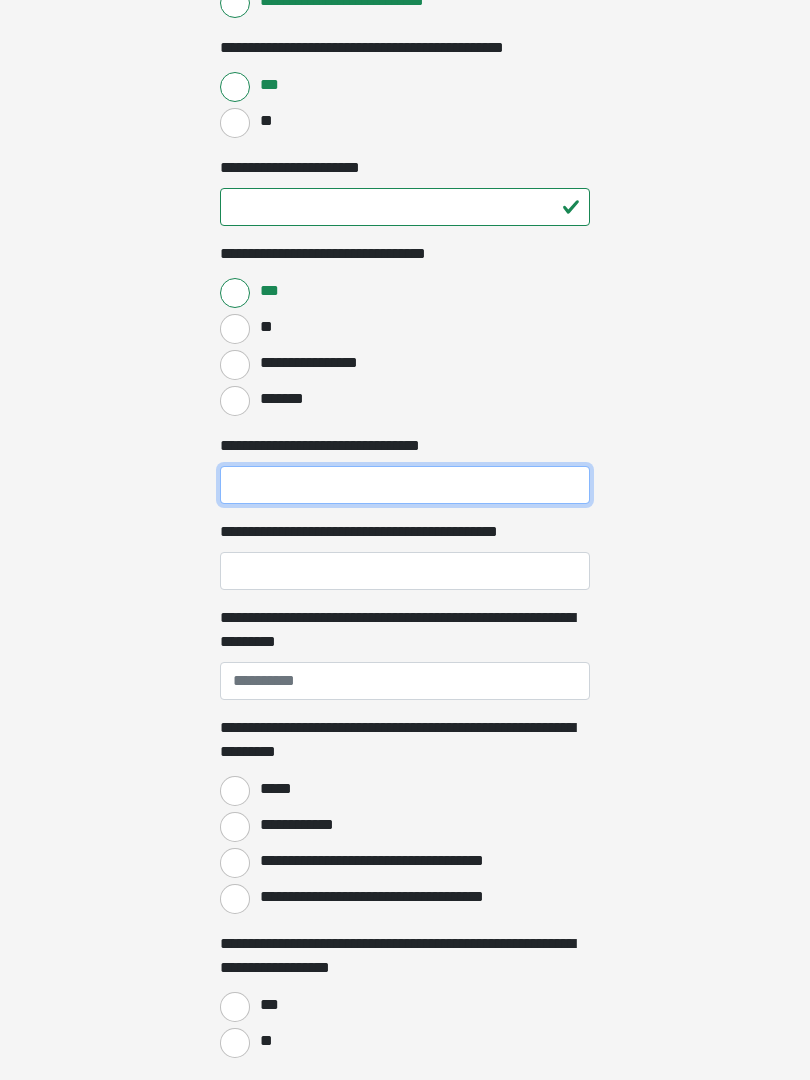click on "**********" at bounding box center (405, 485) 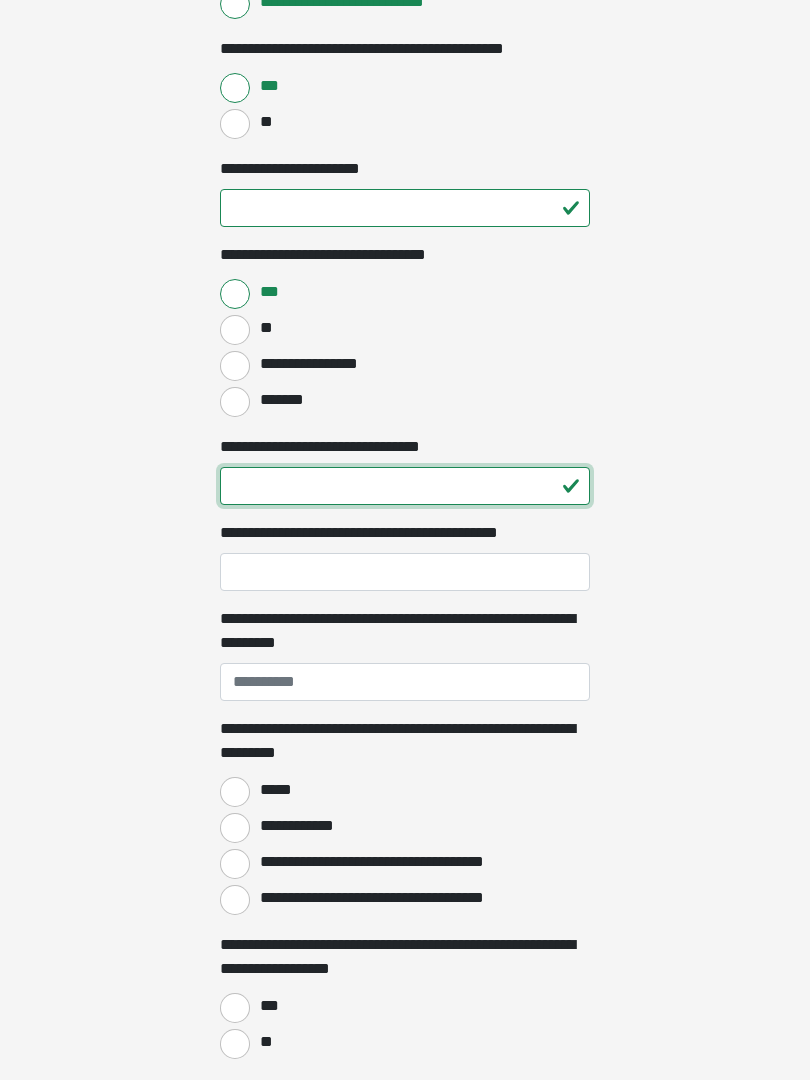 type on "**" 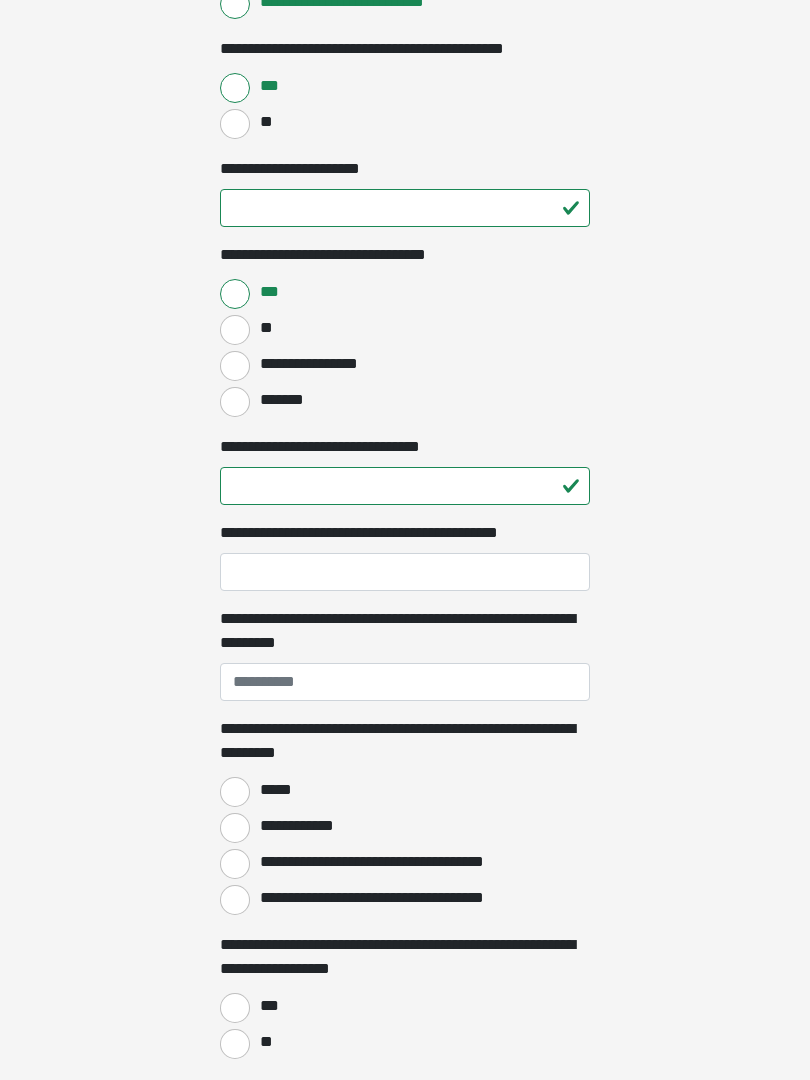 click on "**********" at bounding box center (405, 572) 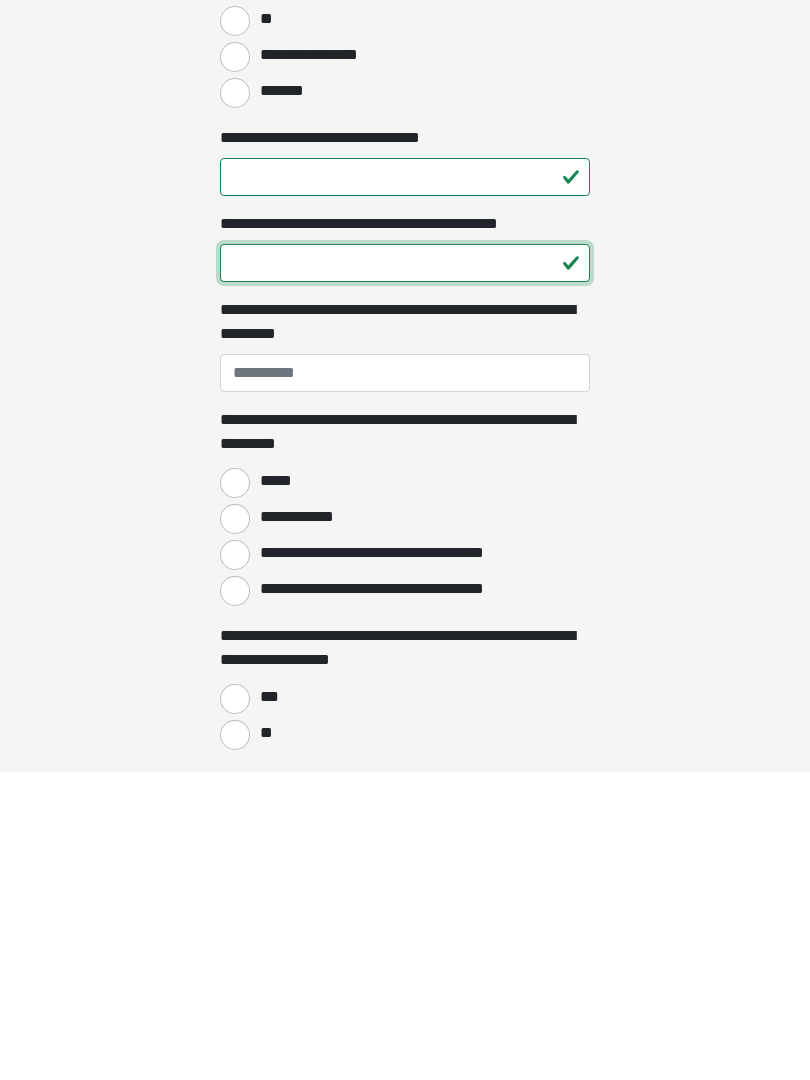 type on "**" 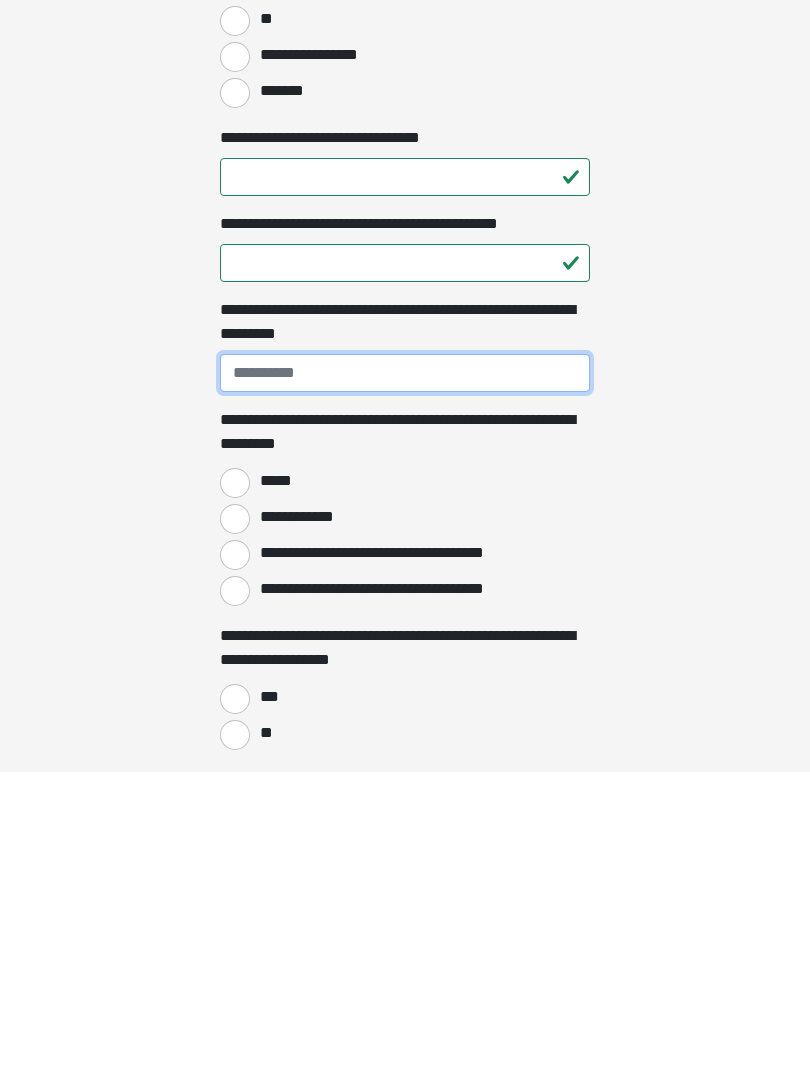click on "**********" at bounding box center (405, 682) 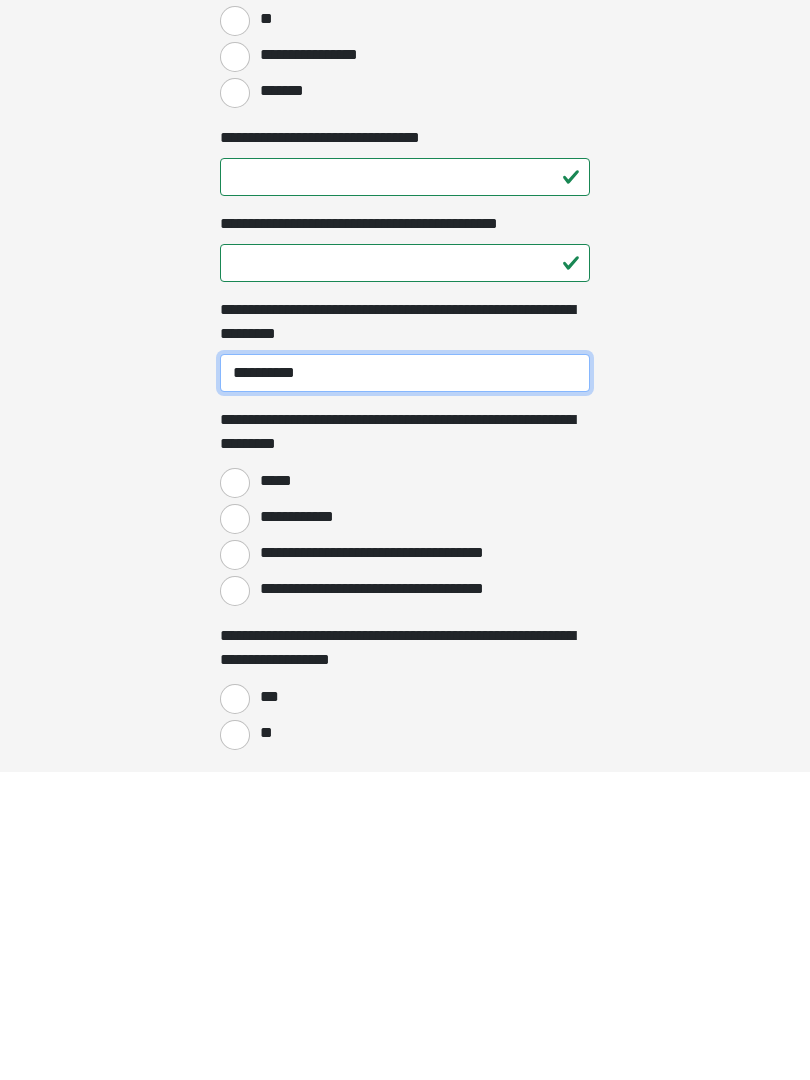 type on "**********" 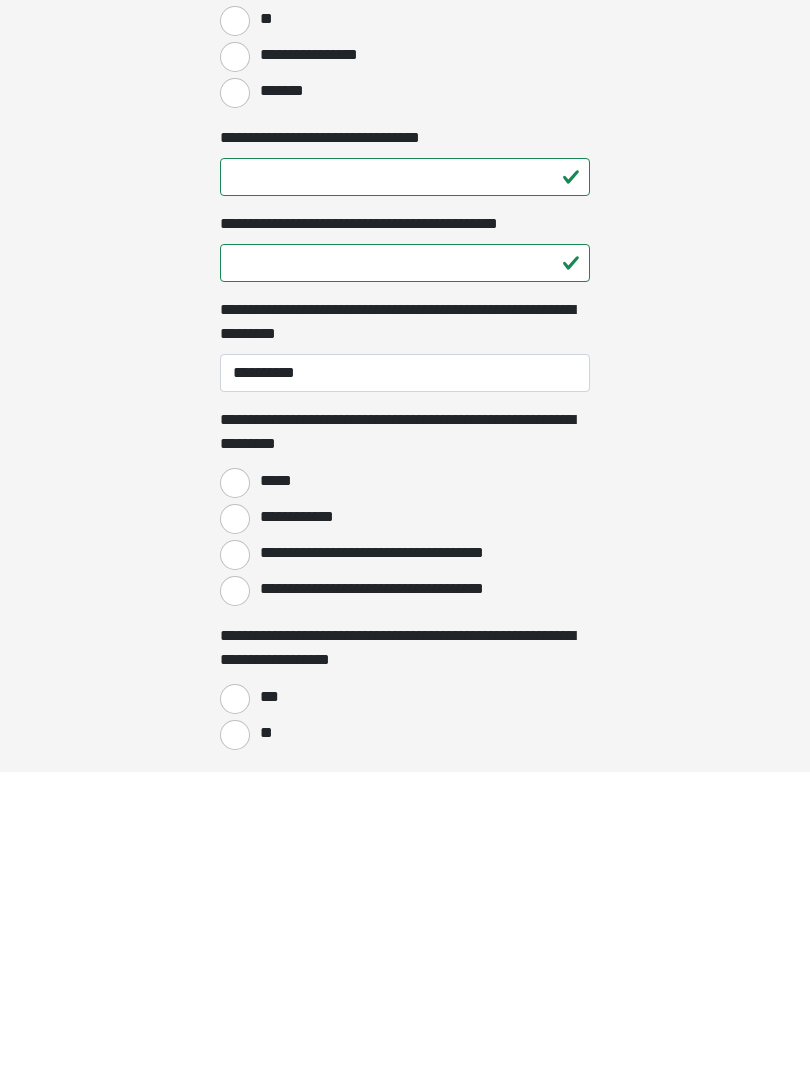 click on "**********" at bounding box center [235, 864] 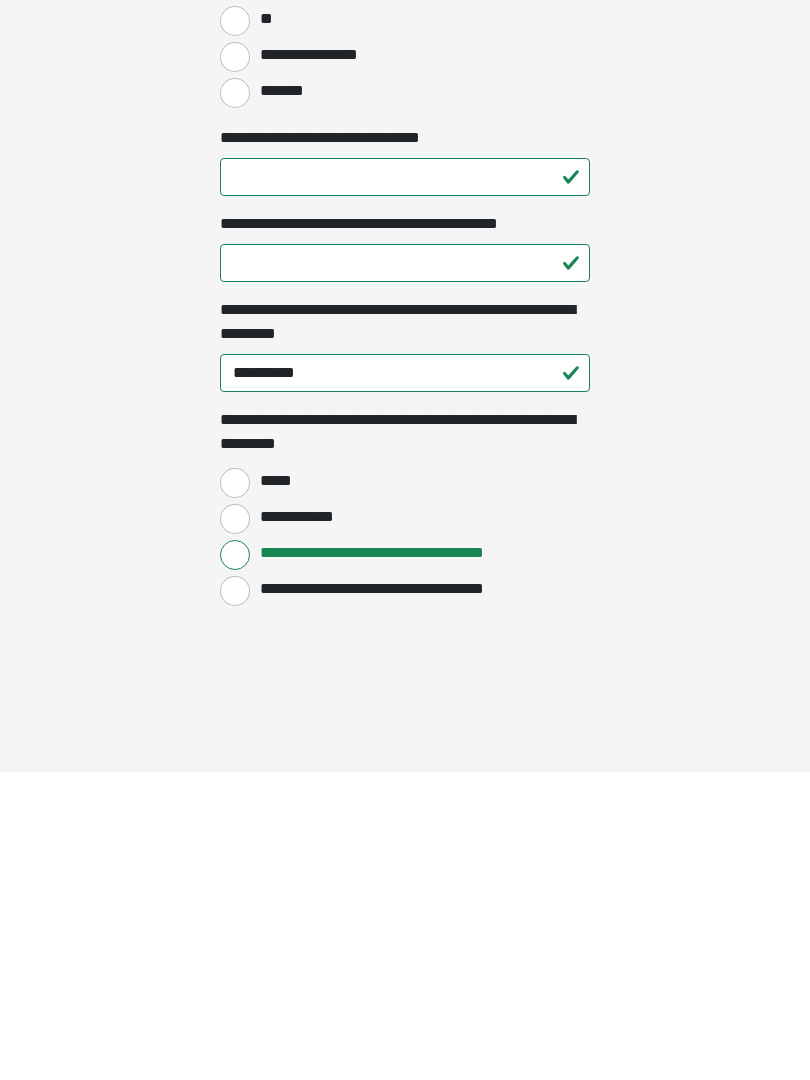 scroll, scrollTop: 1550, scrollLeft: 0, axis: vertical 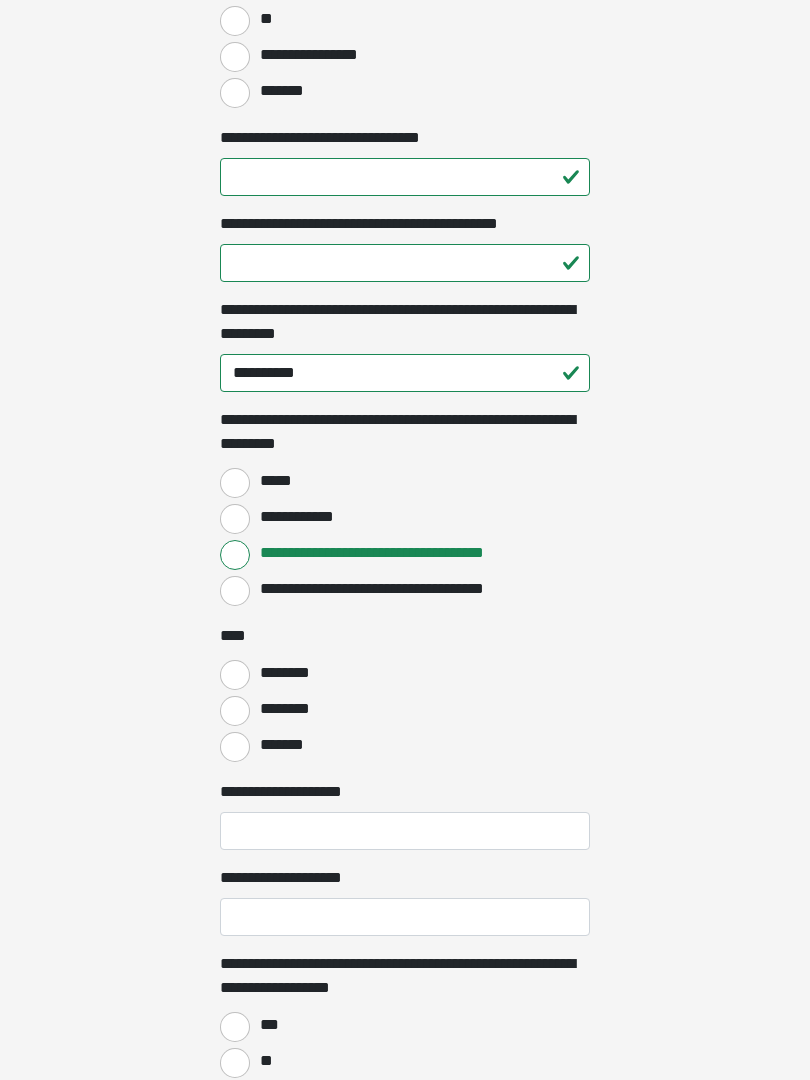 click on "********" at bounding box center (235, 711) 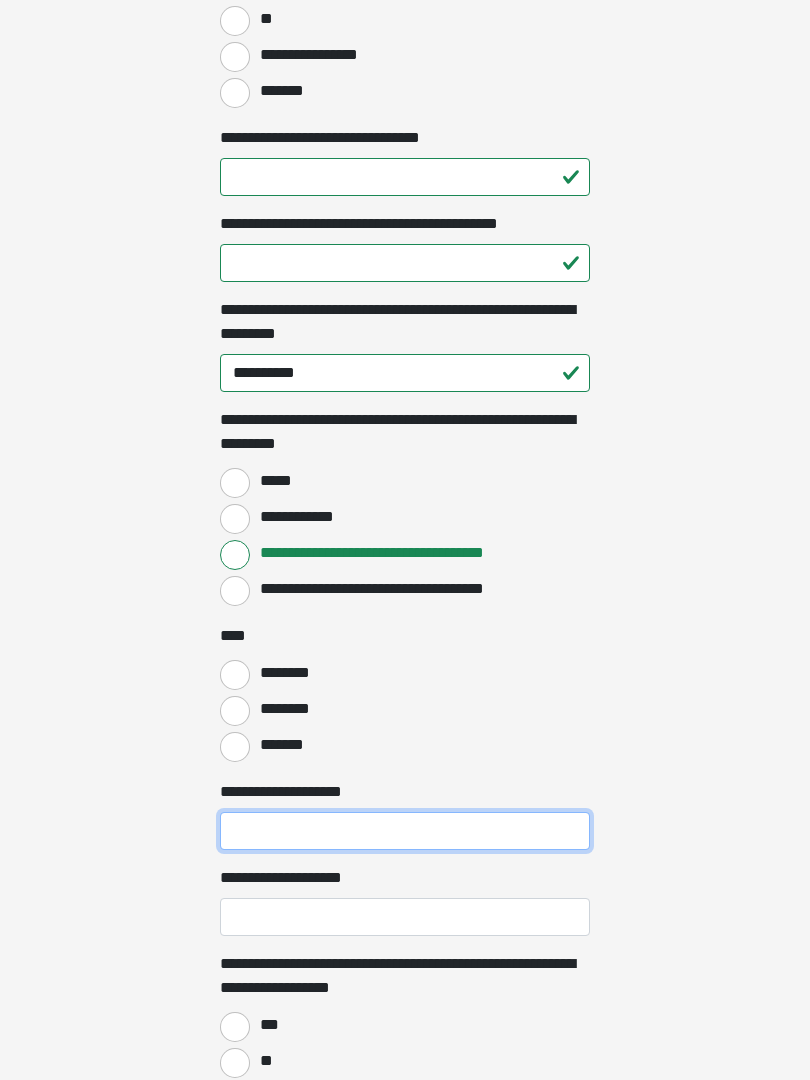 click on "**********" at bounding box center (405, 831) 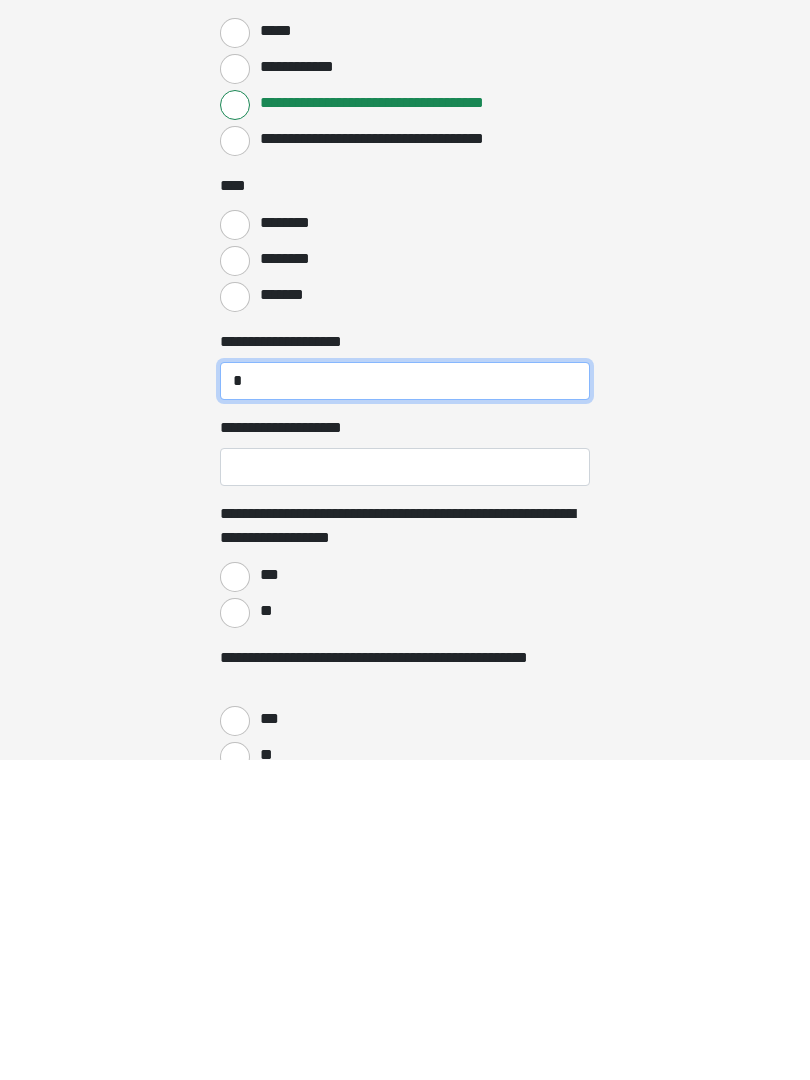 type on "*" 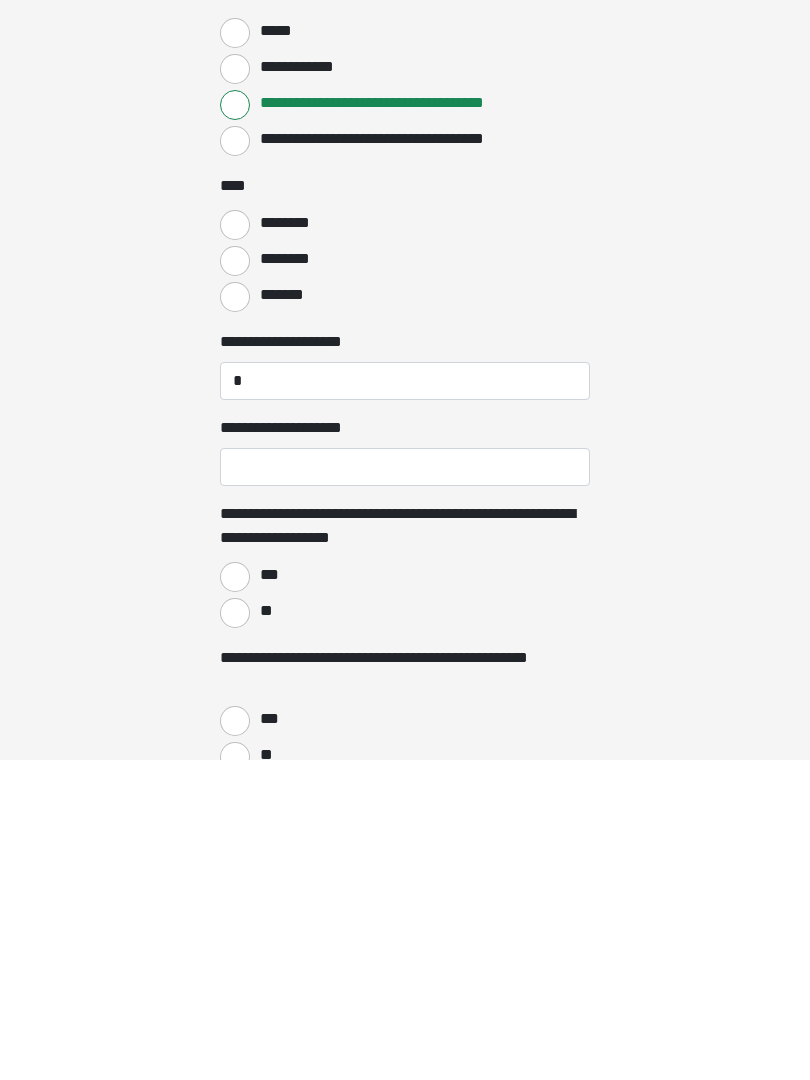 click on "**" at bounding box center [235, 933] 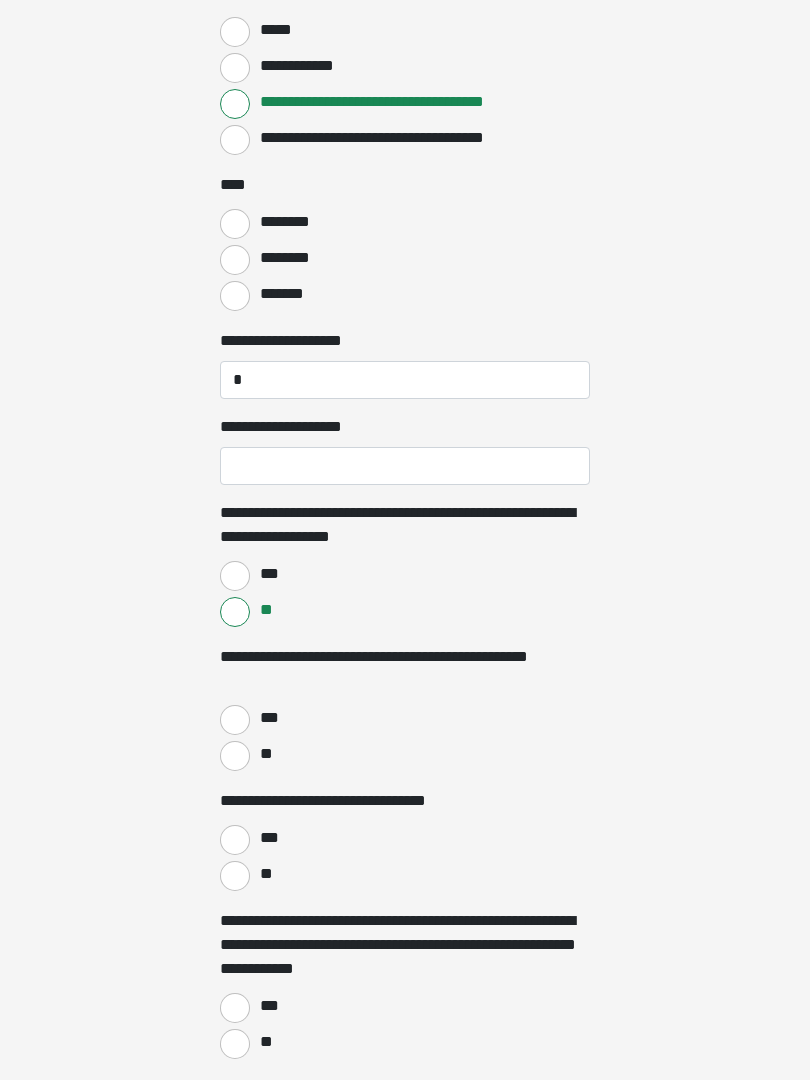 click on "**" at bounding box center [235, 756] 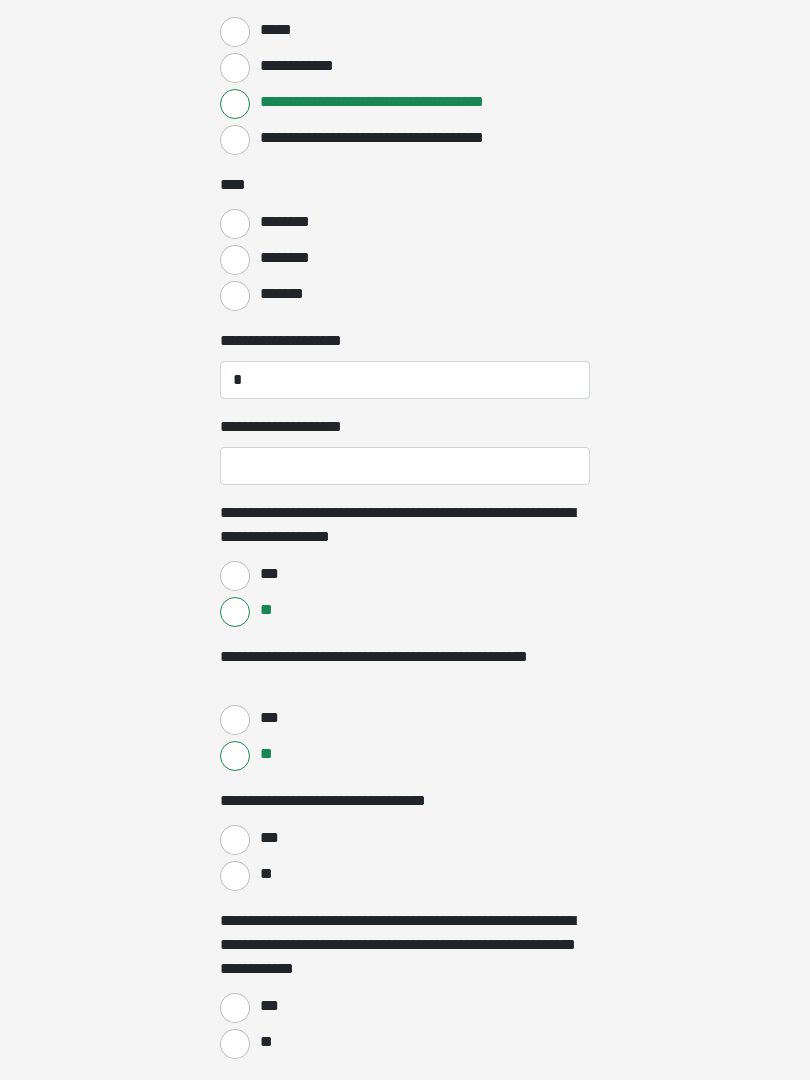 click on "**" at bounding box center (235, 876) 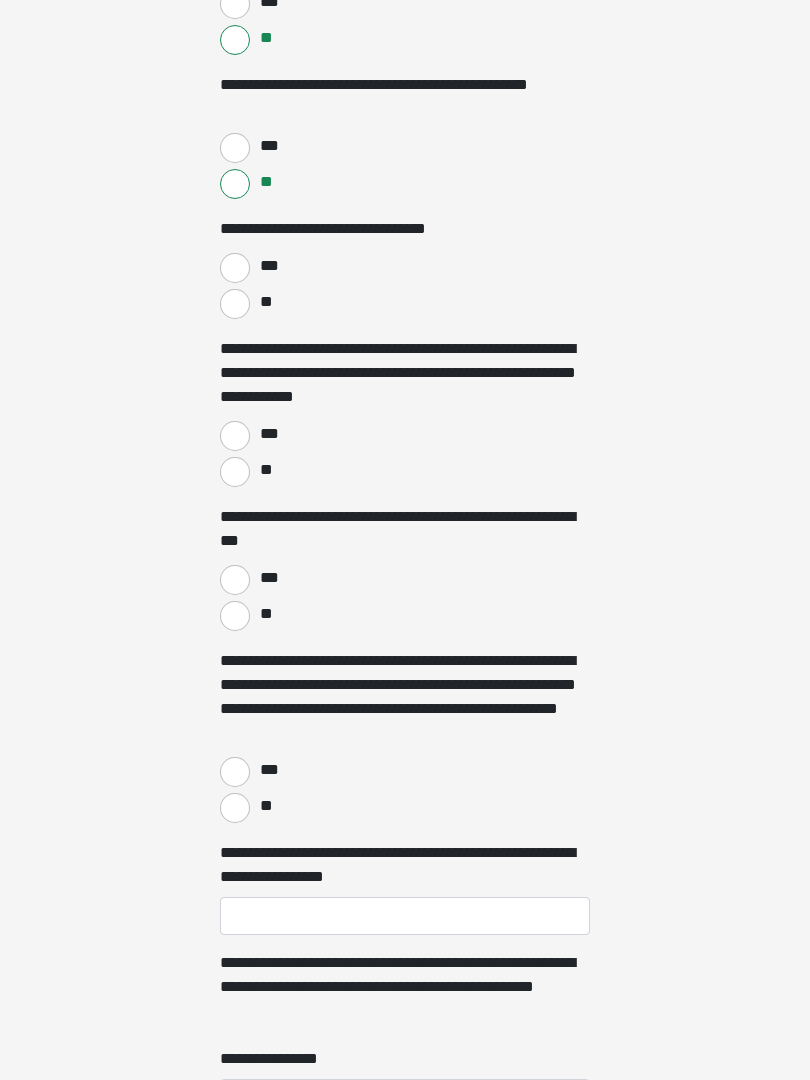 click on "**" at bounding box center [235, 473] 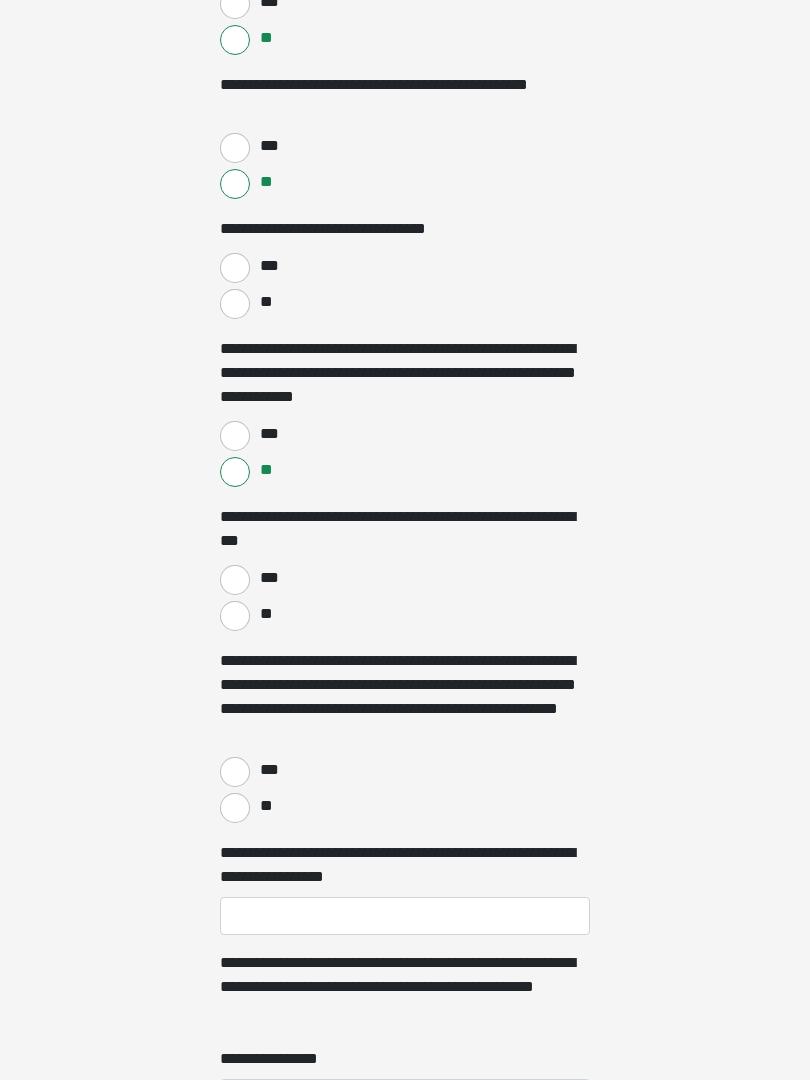 click on "***" at bounding box center [235, 580] 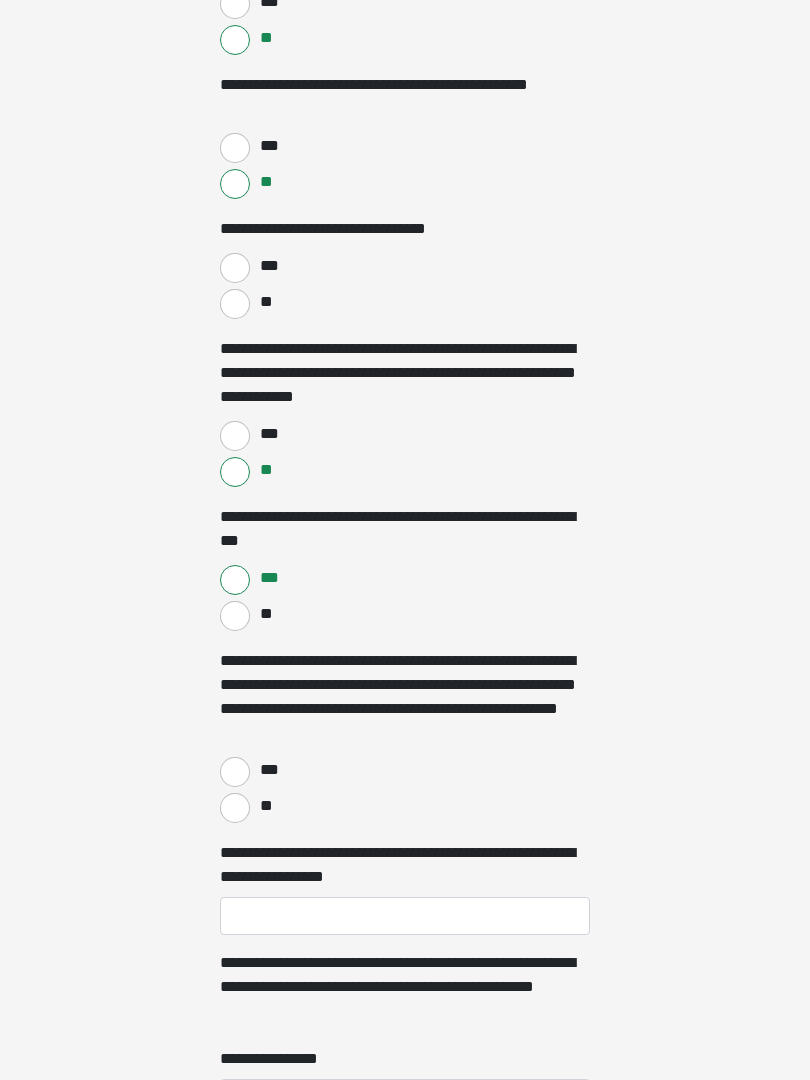 click on "**" at bounding box center (235, 808) 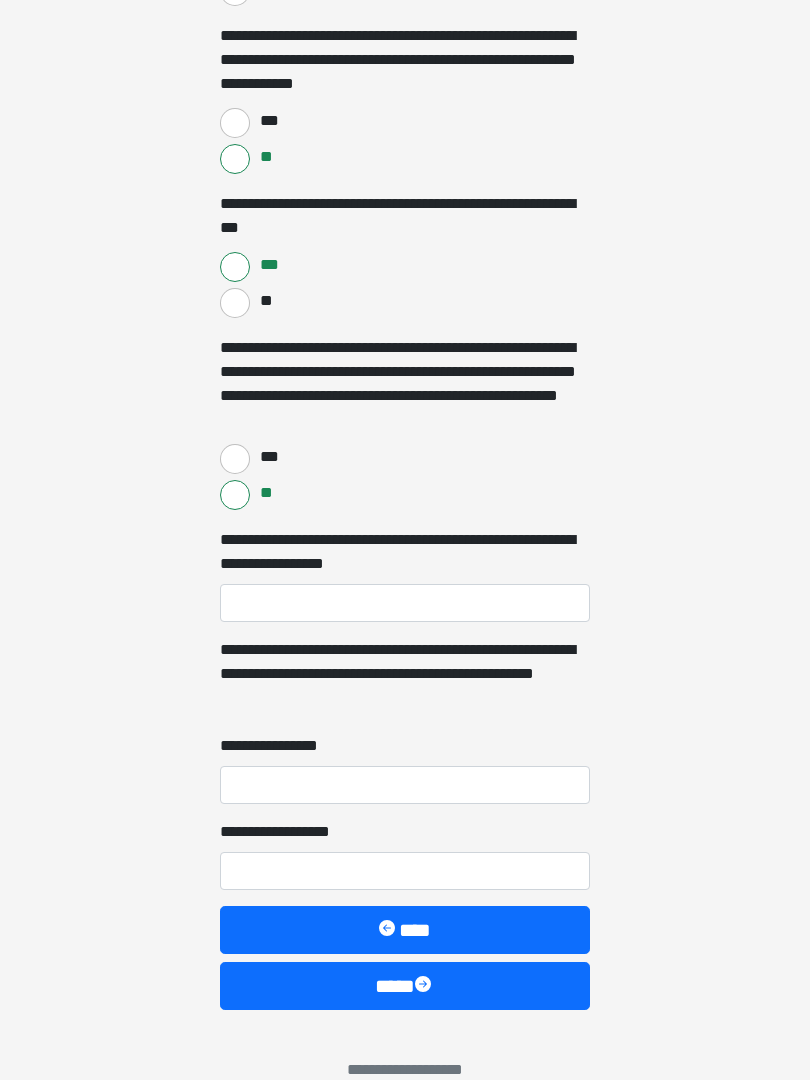 scroll, scrollTop: 2919, scrollLeft: 0, axis: vertical 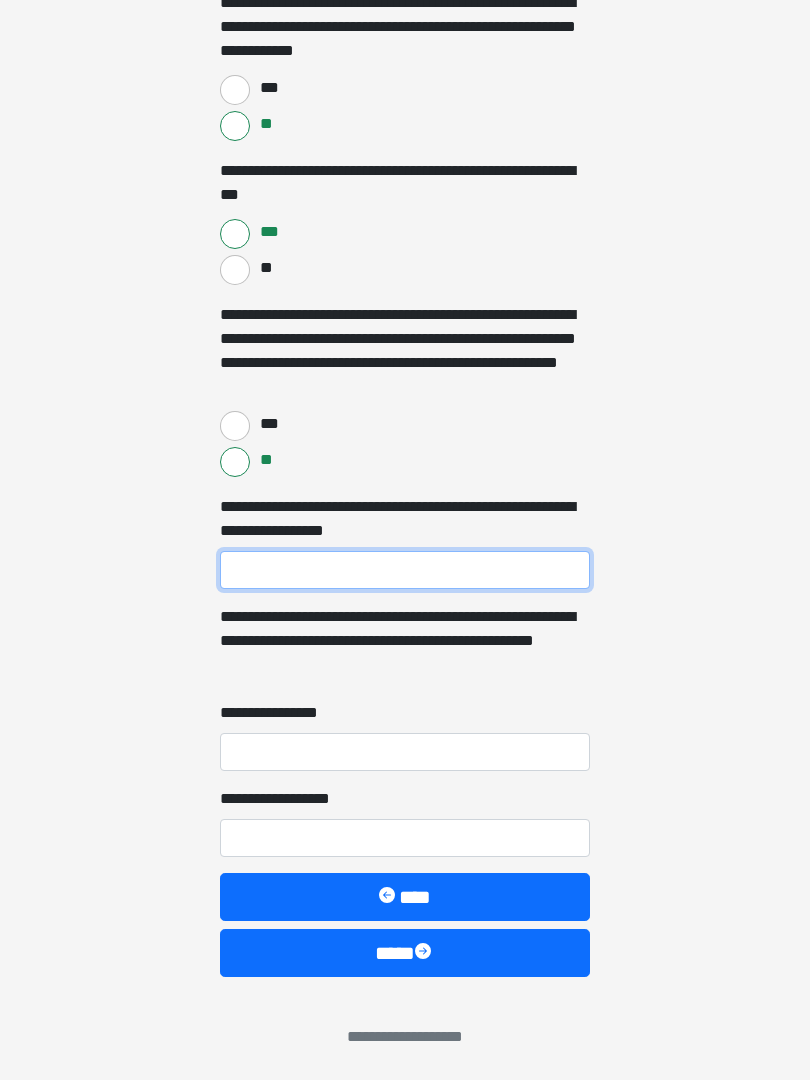 click on "**********" at bounding box center [405, 570] 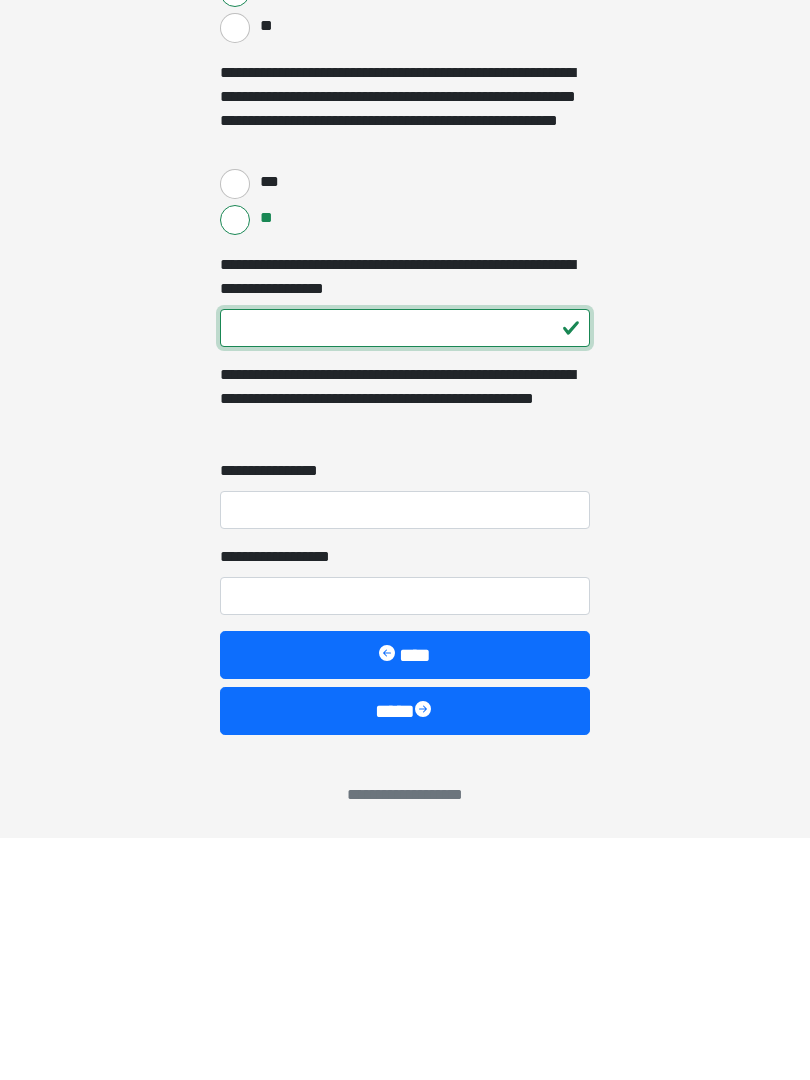 type on "***" 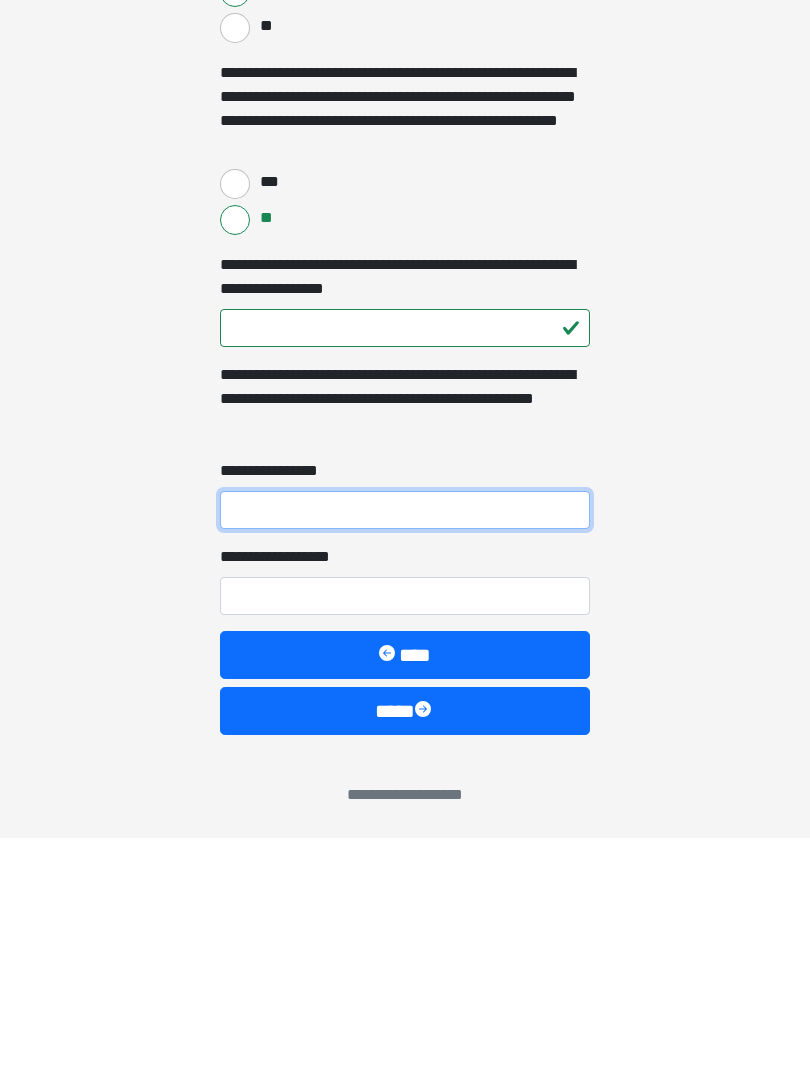 click on "**********" at bounding box center (405, 752) 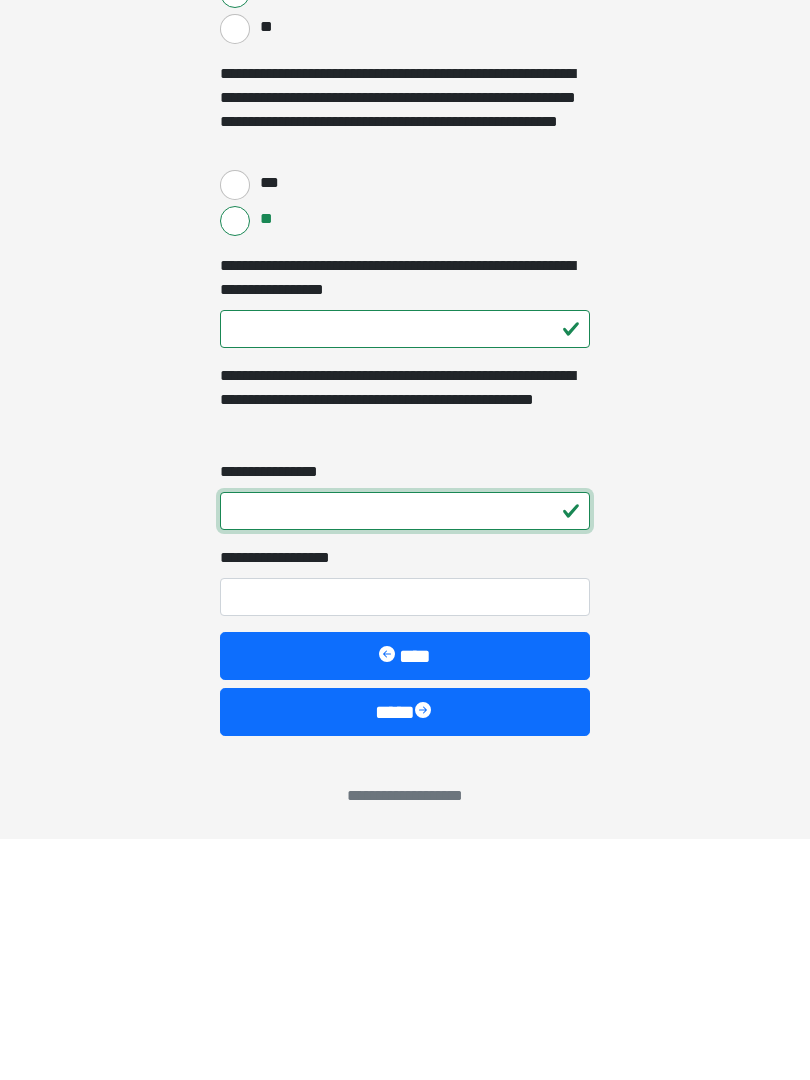 type on "*" 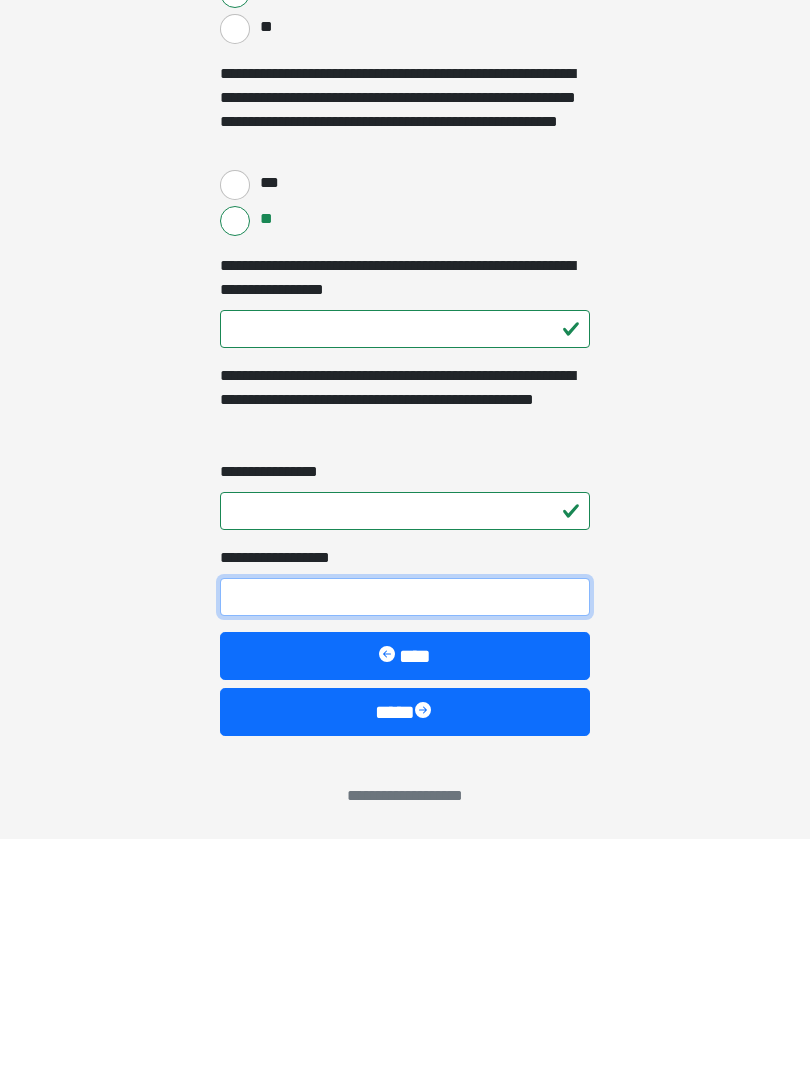 click on "**********" at bounding box center (405, 838) 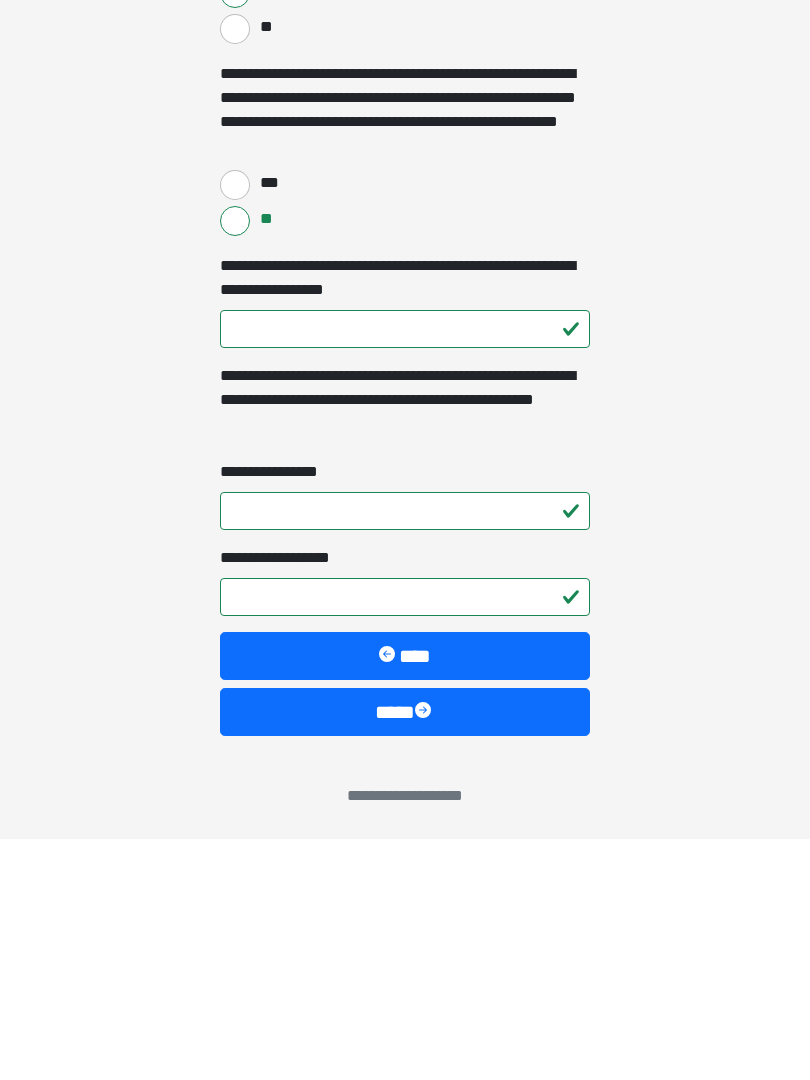 click at bounding box center (425, 953) 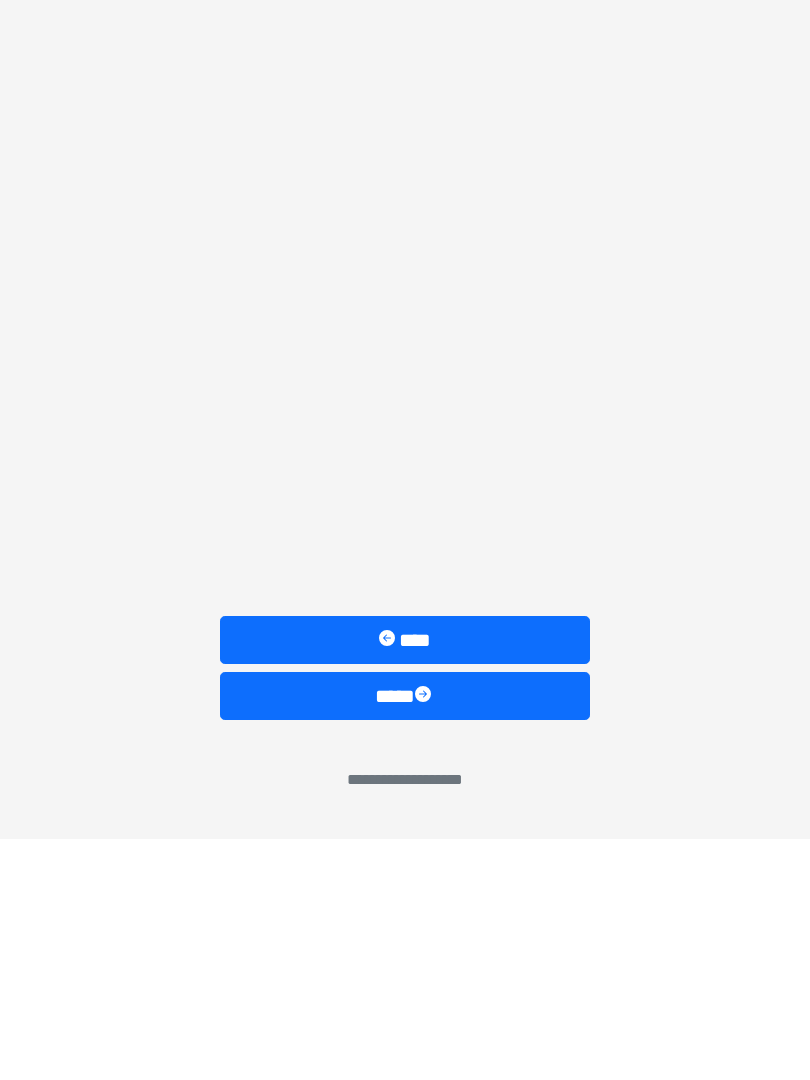 scroll, scrollTop: 0, scrollLeft: 0, axis: both 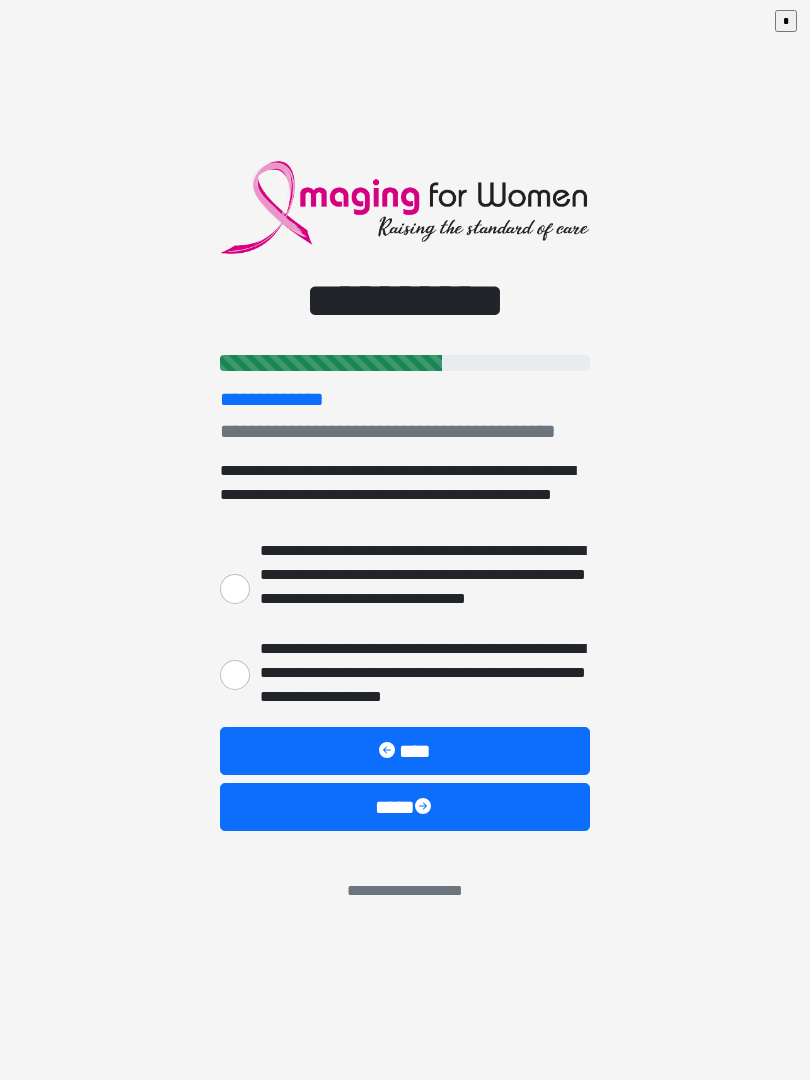 click on "**********" at bounding box center [235, 675] 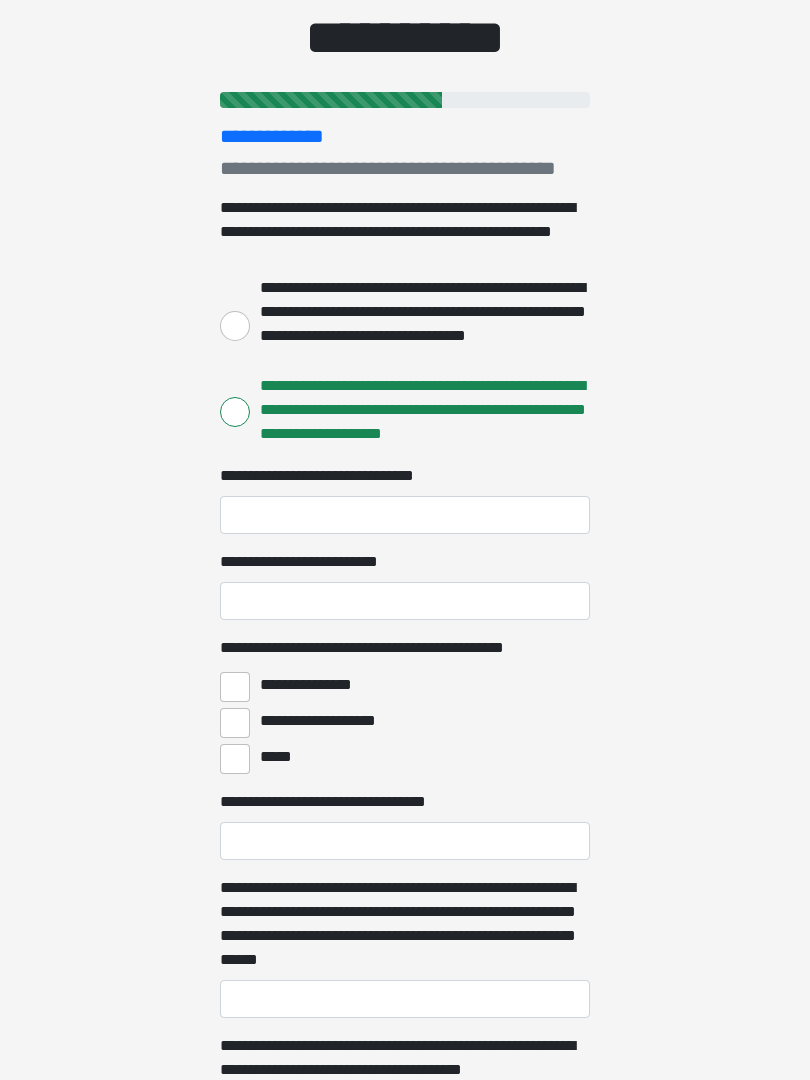 scroll, scrollTop: 158, scrollLeft: 0, axis: vertical 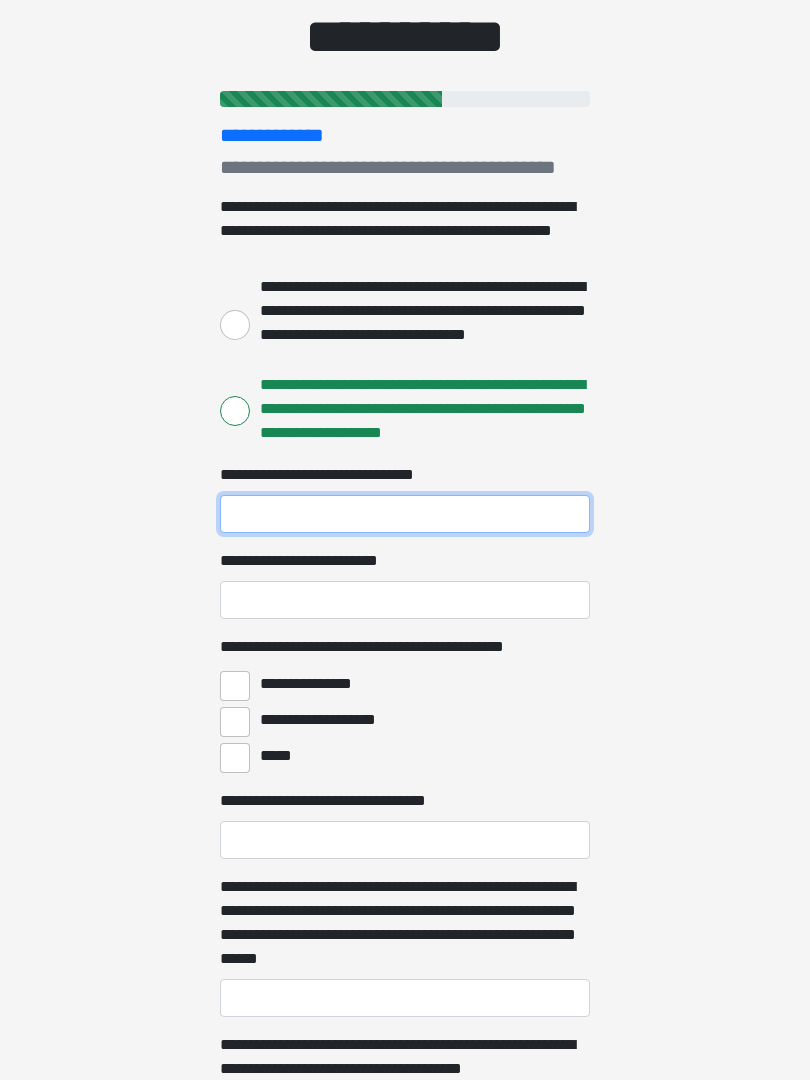 click on "**********" at bounding box center [405, 515] 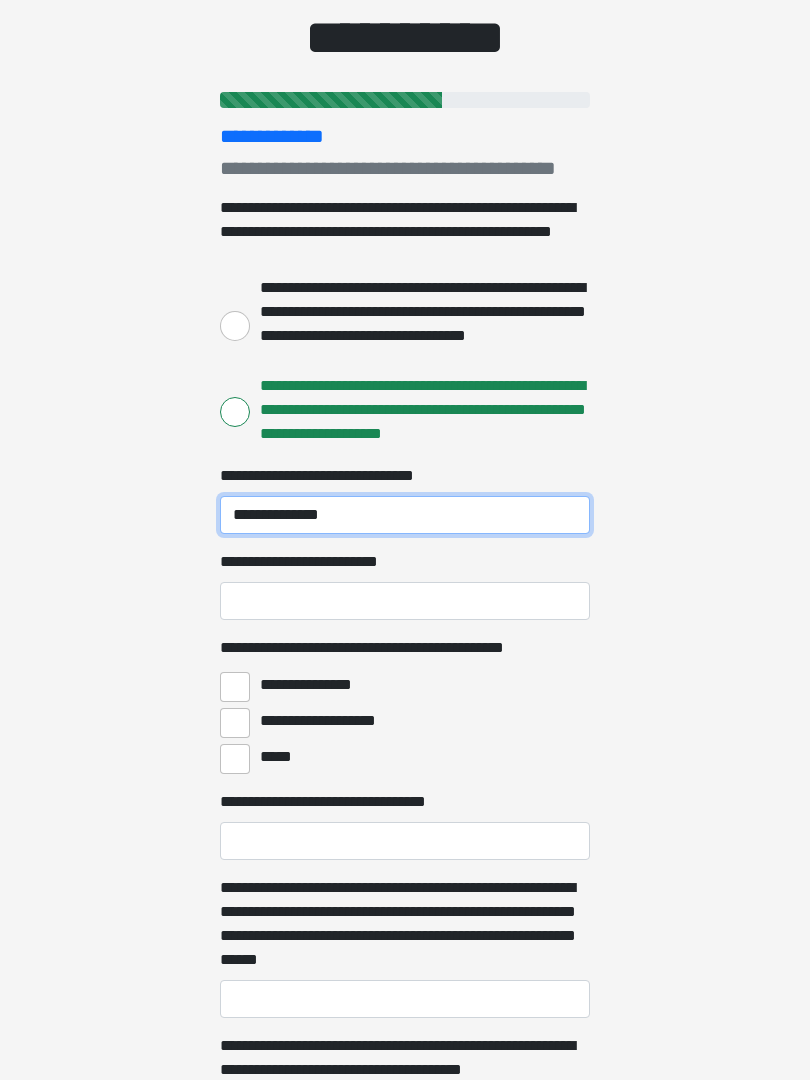 type on "**********" 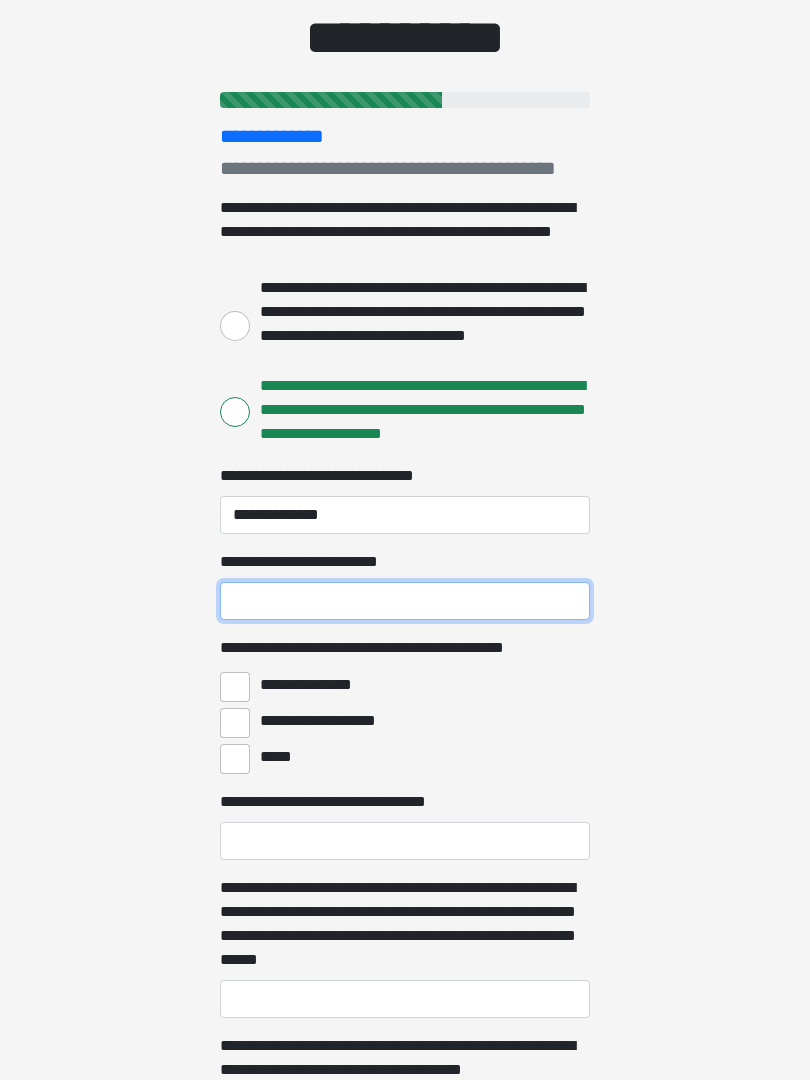 click on "**********" at bounding box center (405, 601) 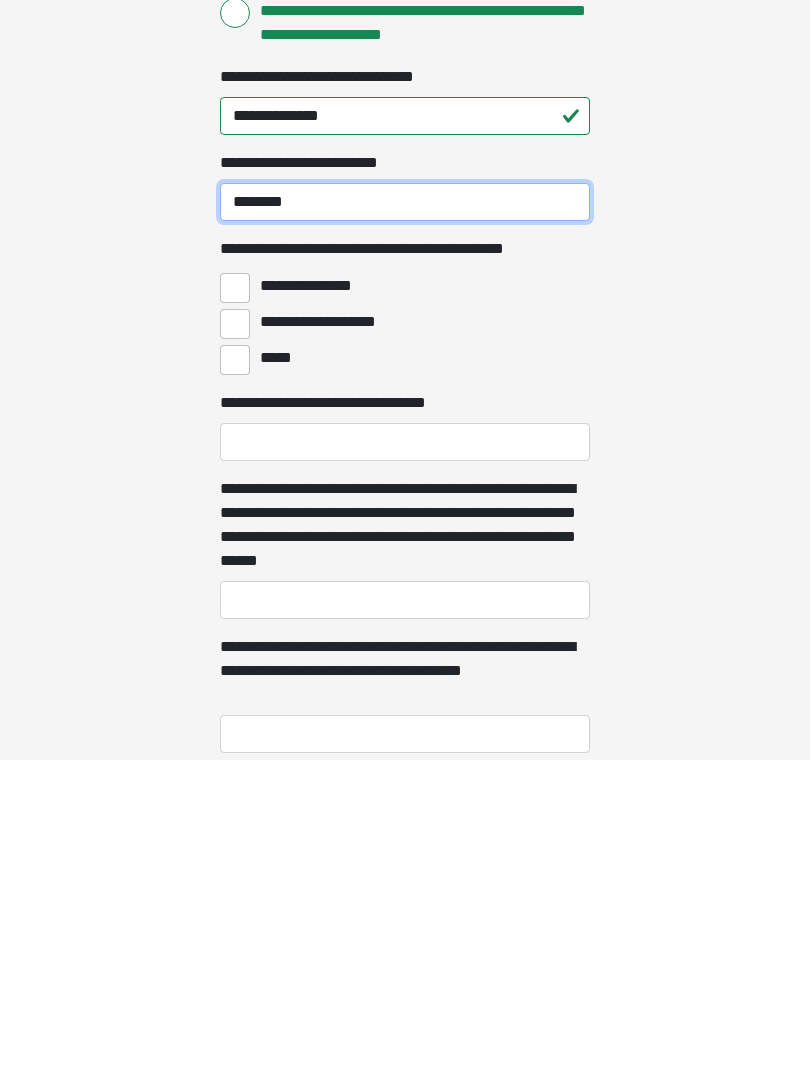 scroll, scrollTop: 240, scrollLeft: 0, axis: vertical 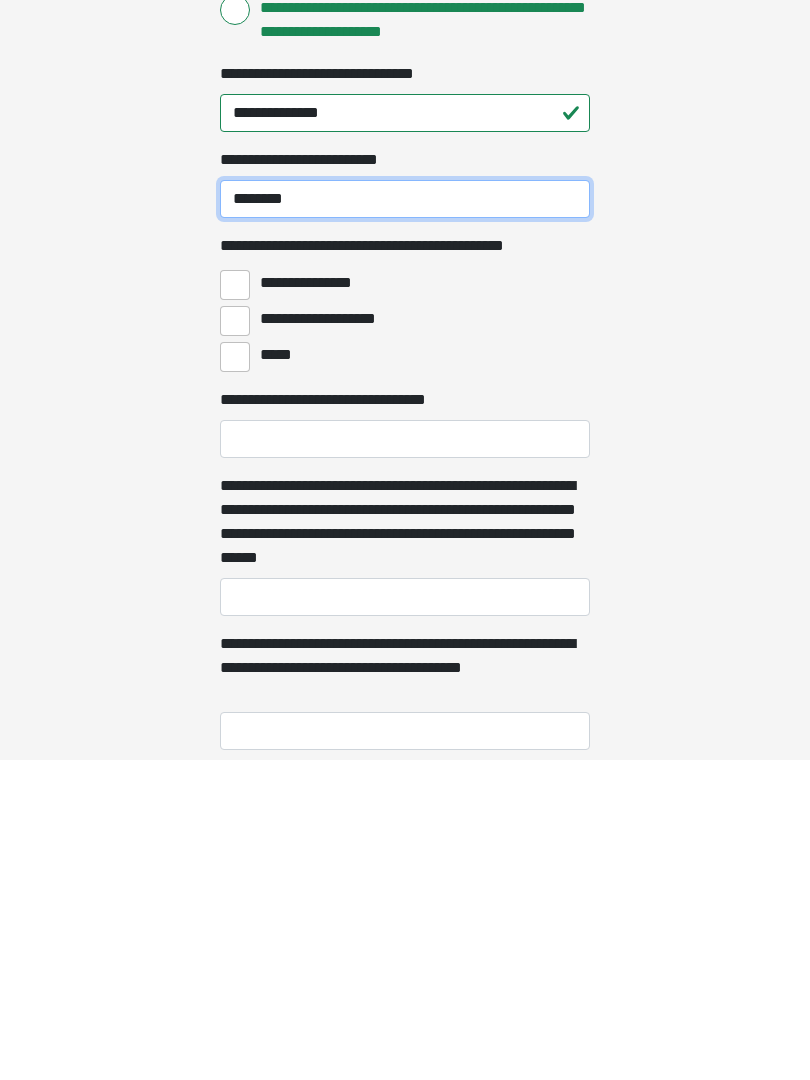 type on "********" 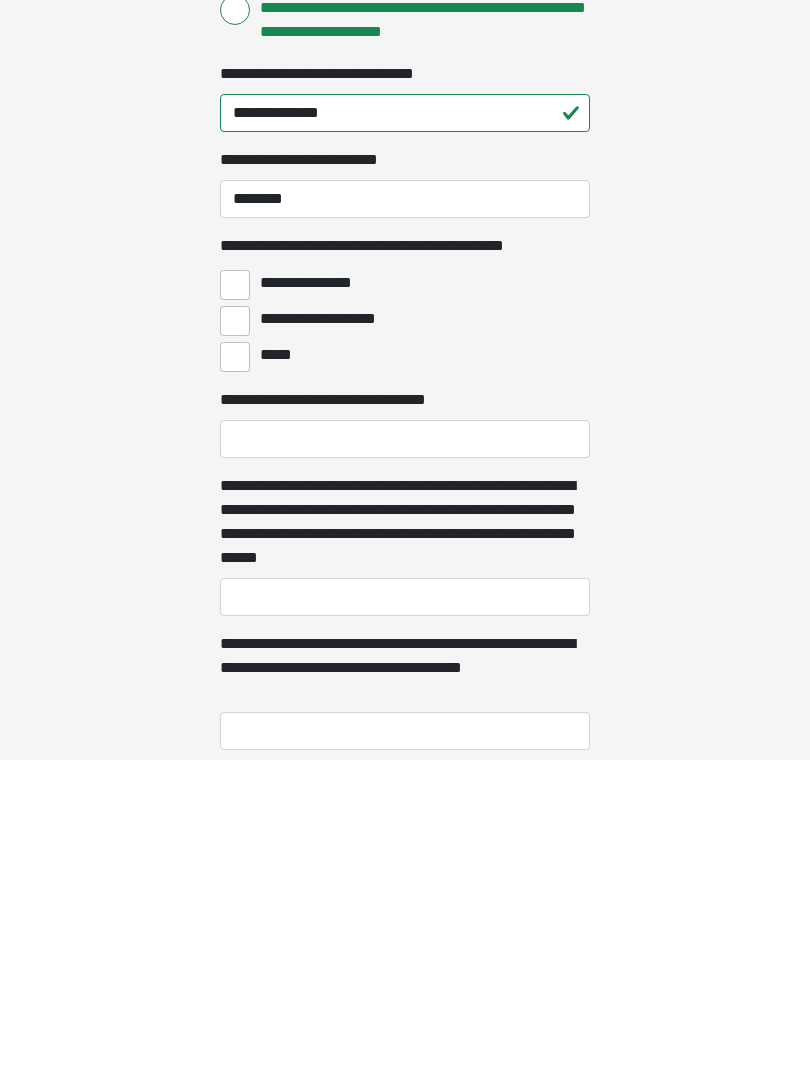 click on "**********" at bounding box center [235, 605] 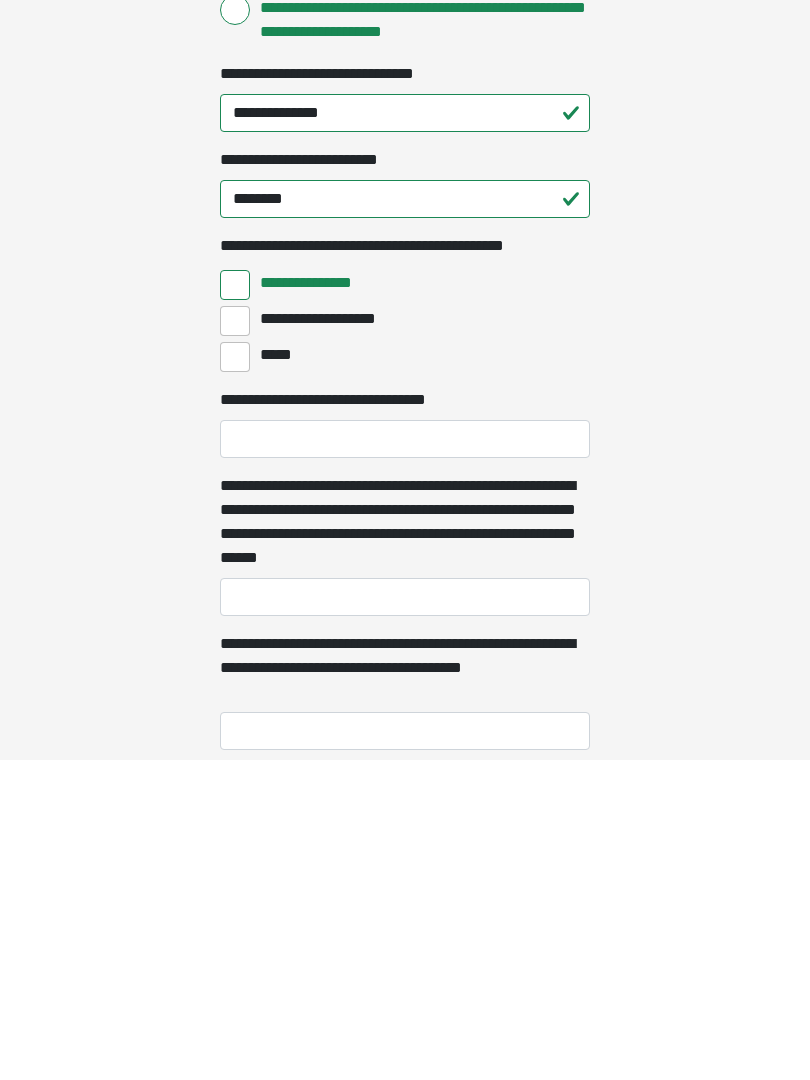 scroll, scrollTop: 560, scrollLeft: 0, axis: vertical 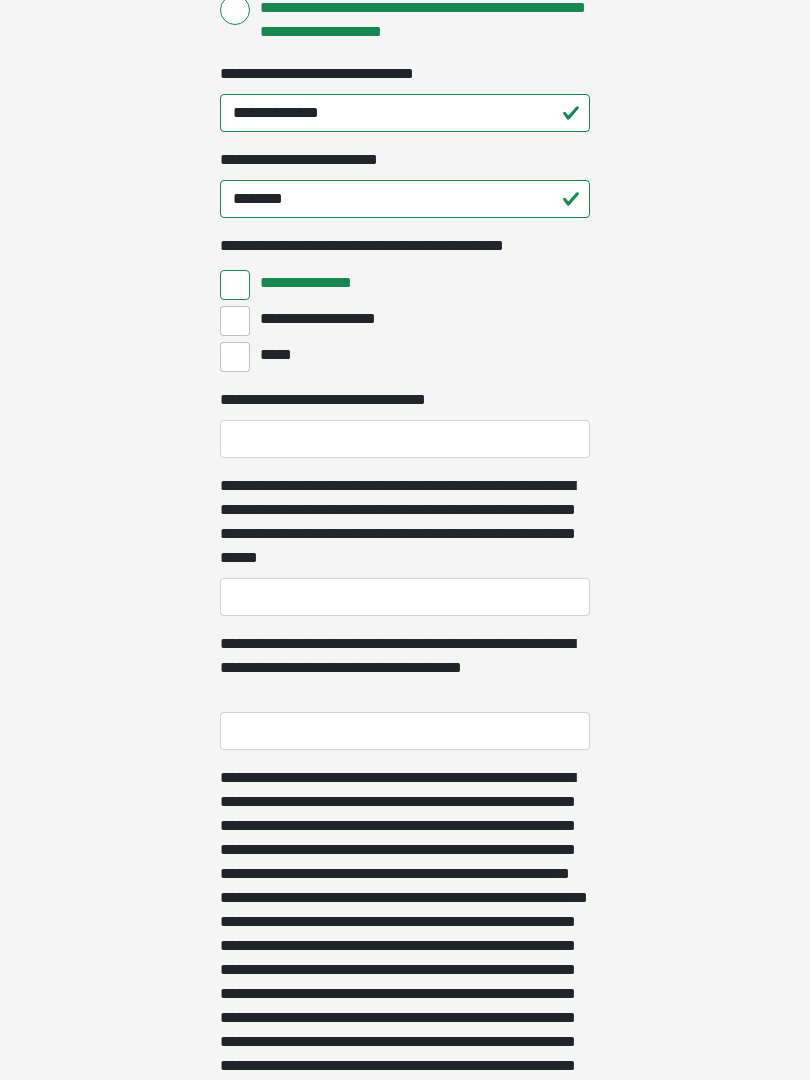 click on "**********" at bounding box center (235, 321) 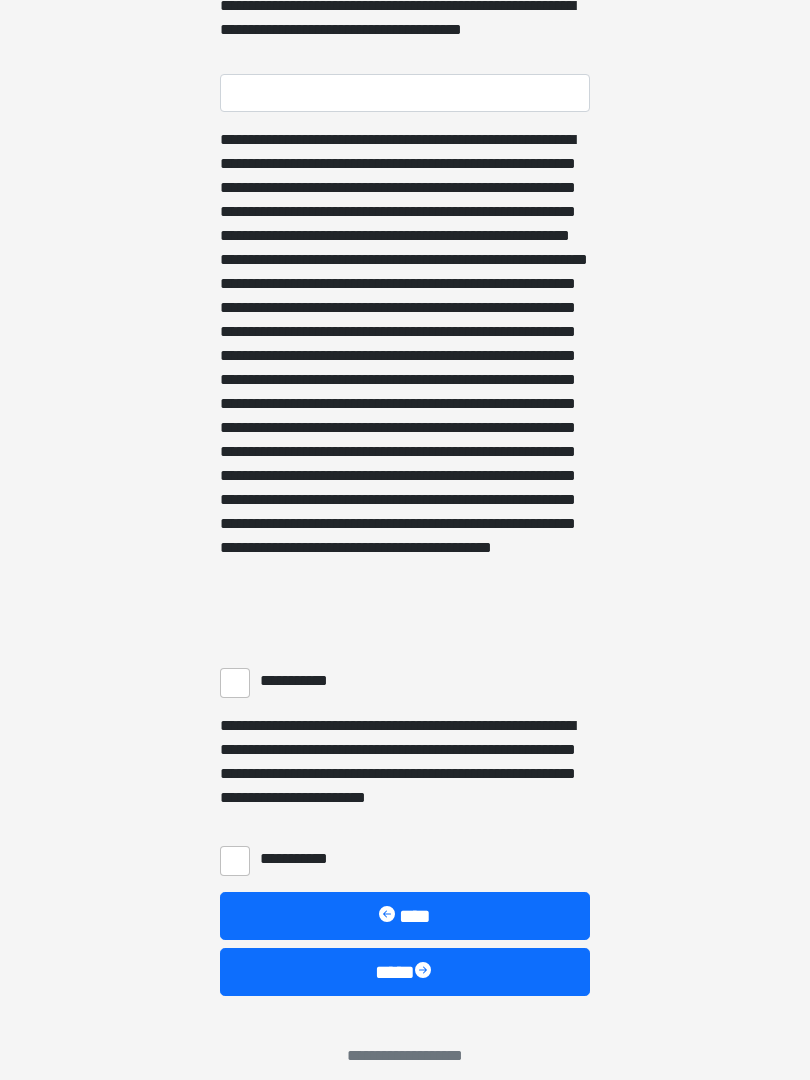 scroll, scrollTop: 1217, scrollLeft: 0, axis: vertical 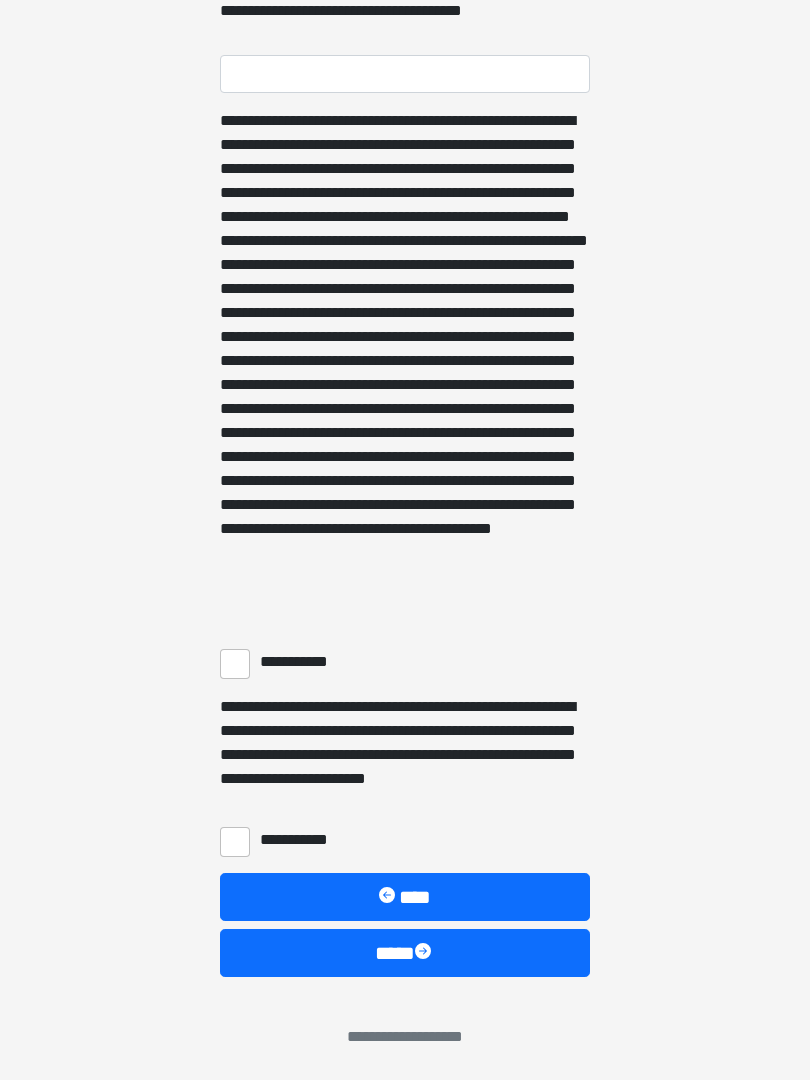 click on "**********" at bounding box center (235, 664) 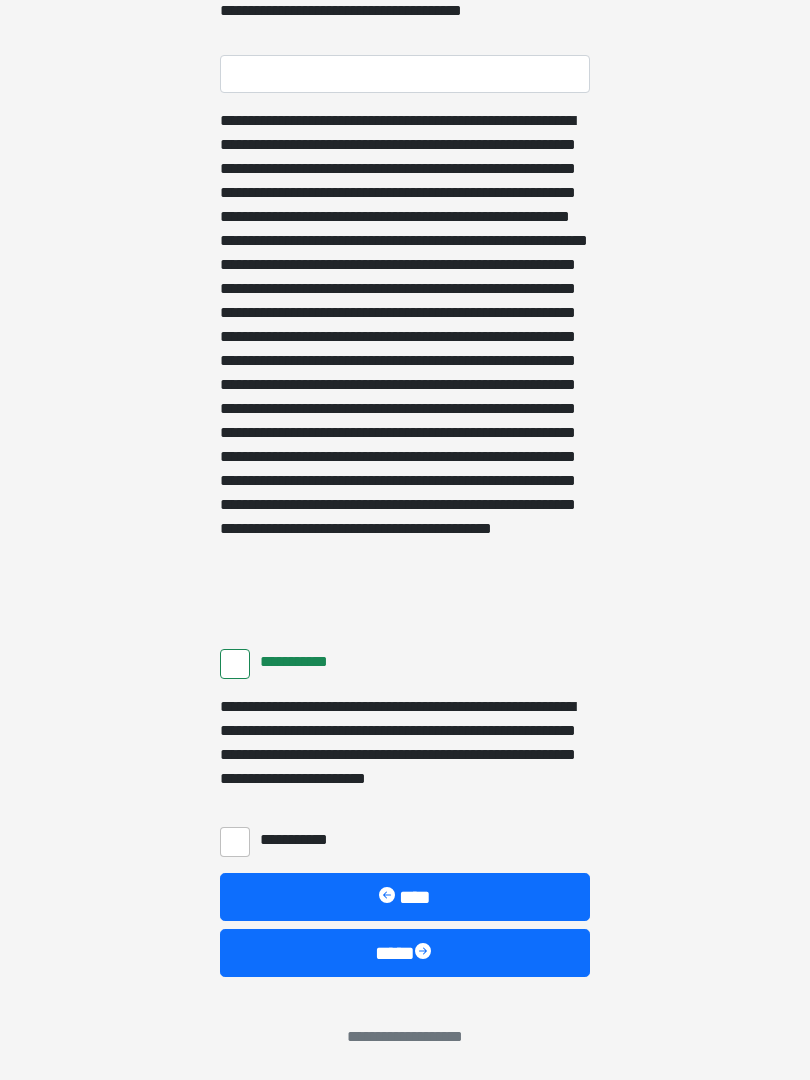 click on "**********" at bounding box center [235, 842] 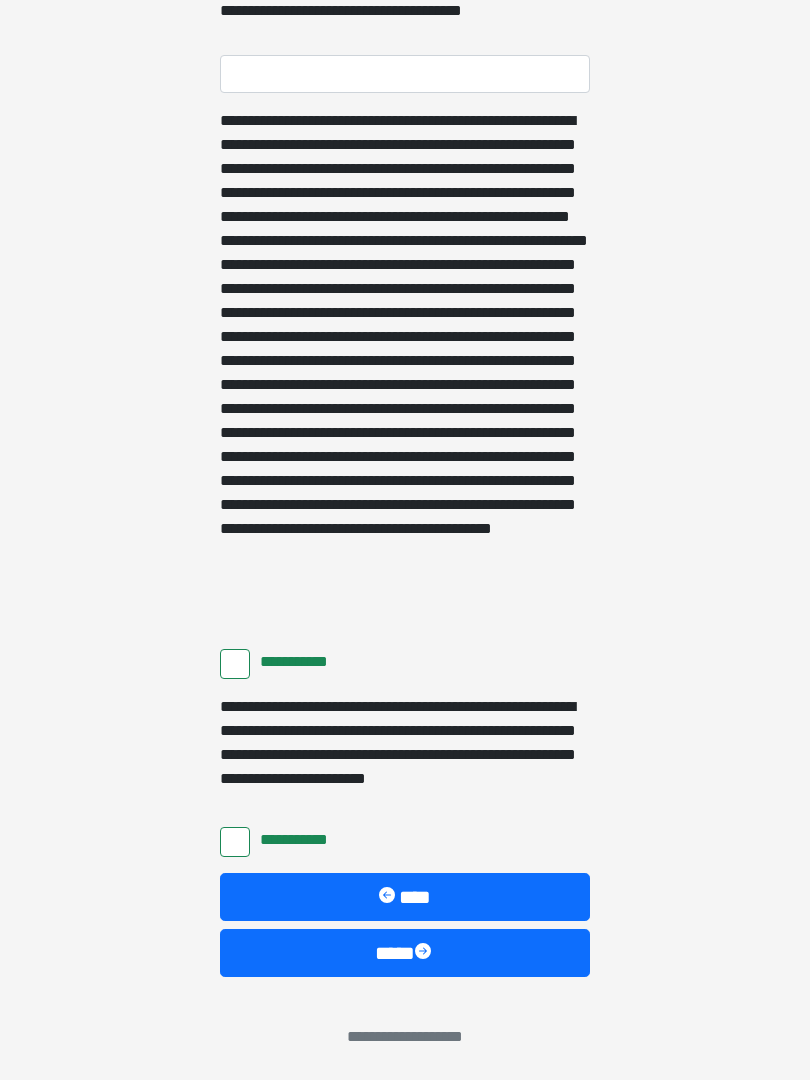 click at bounding box center (425, 953) 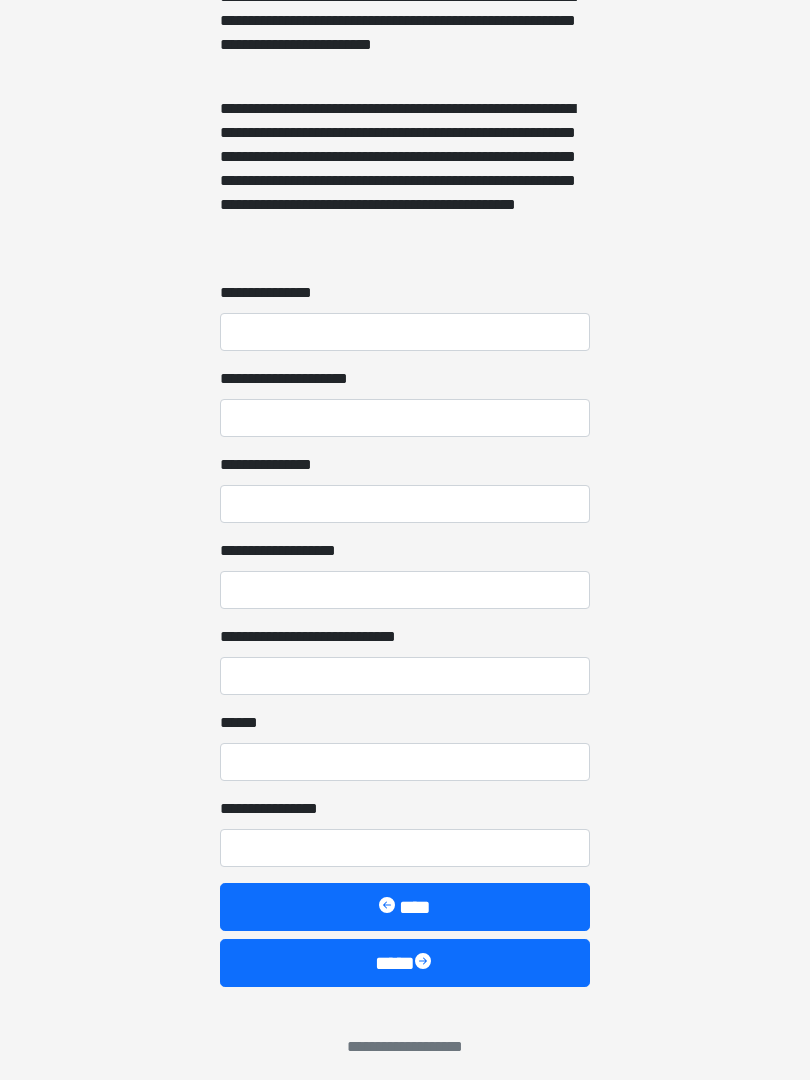 scroll, scrollTop: 1467, scrollLeft: 0, axis: vertical 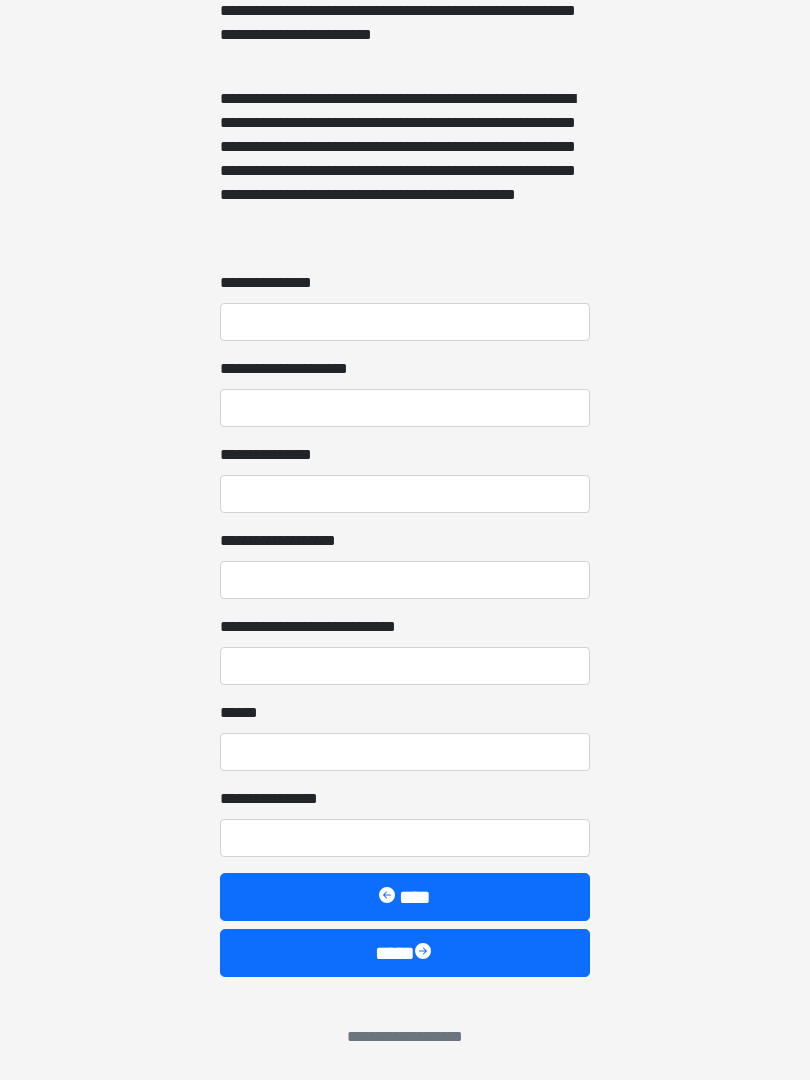 click at bounding box center [425, 953] 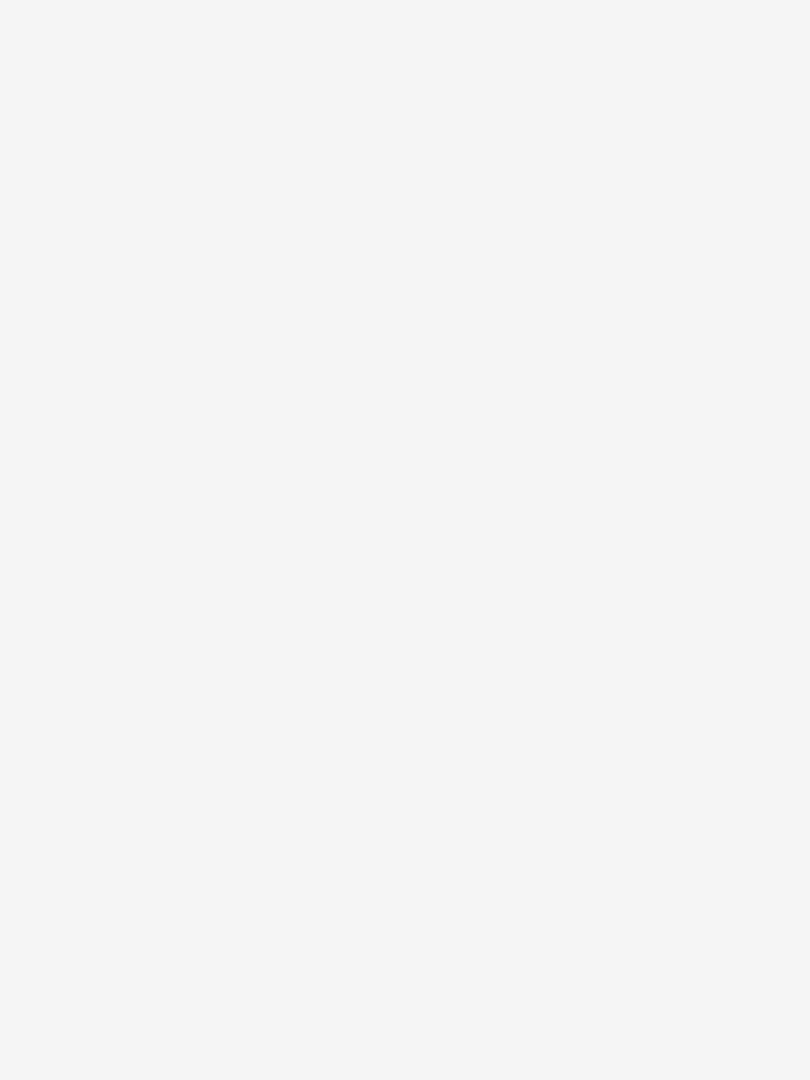 scroll, scrollTop: 0, scrollLeft: 0, axis: both 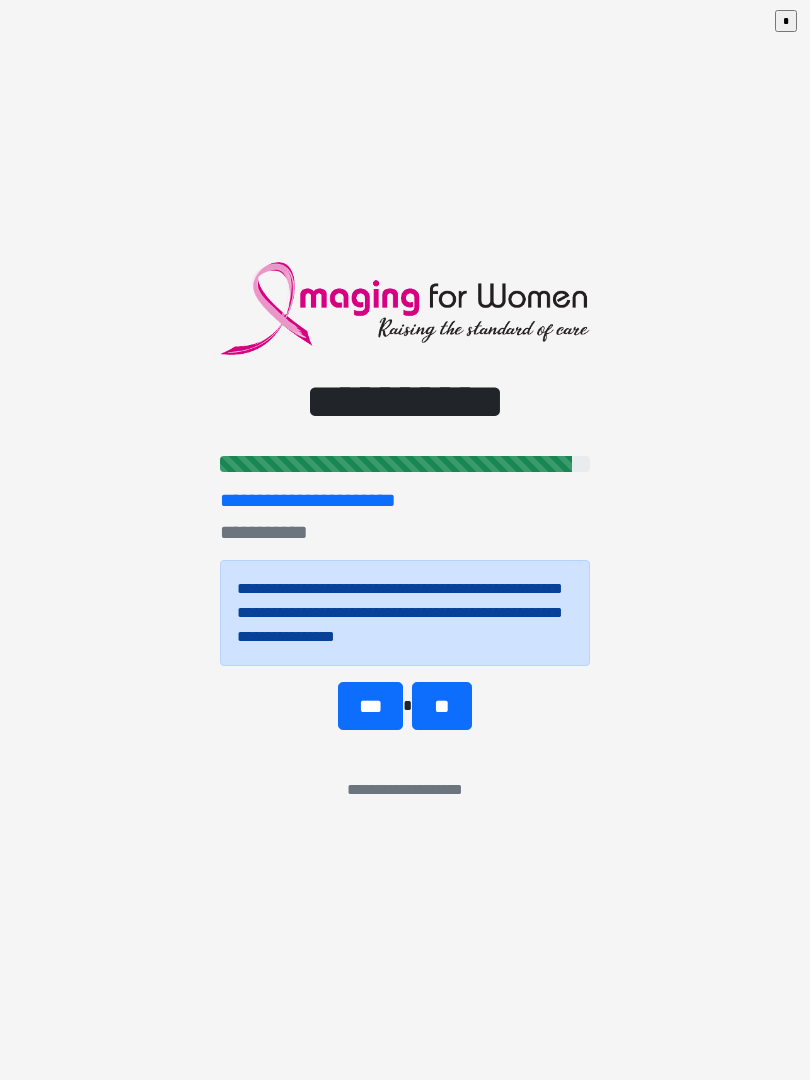 click on "**" at bounding box center (441, 706) 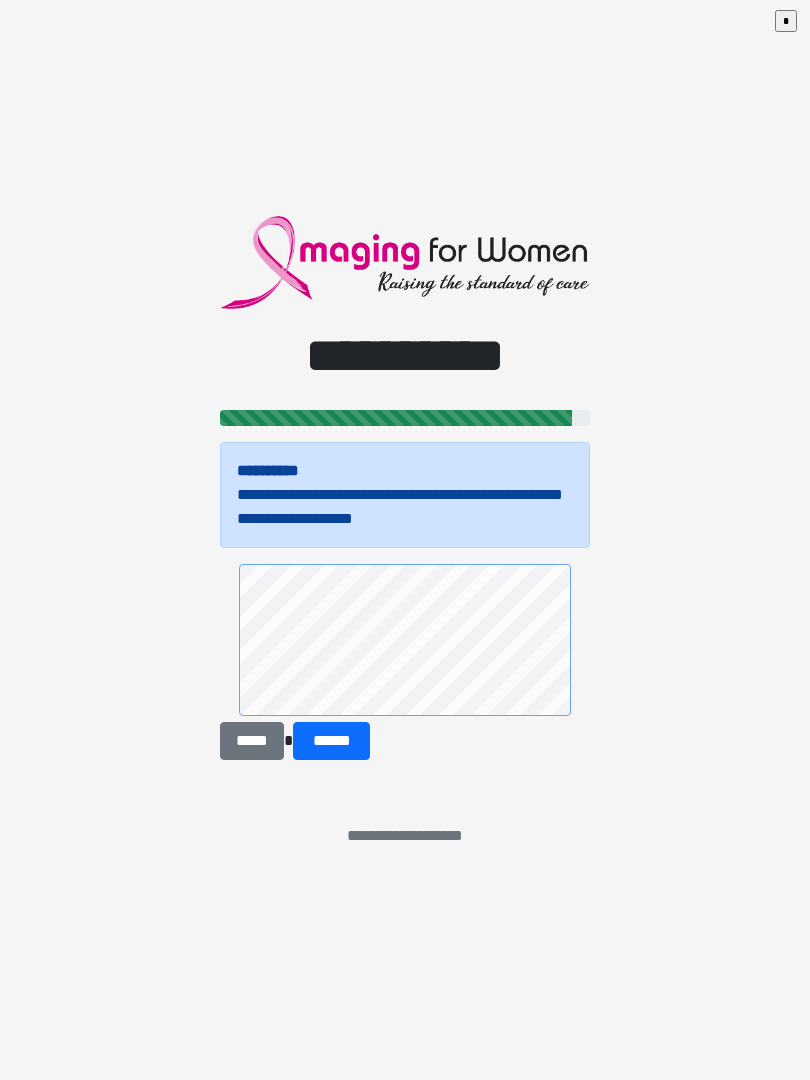 click on "******" at bounding box center (331, 741) 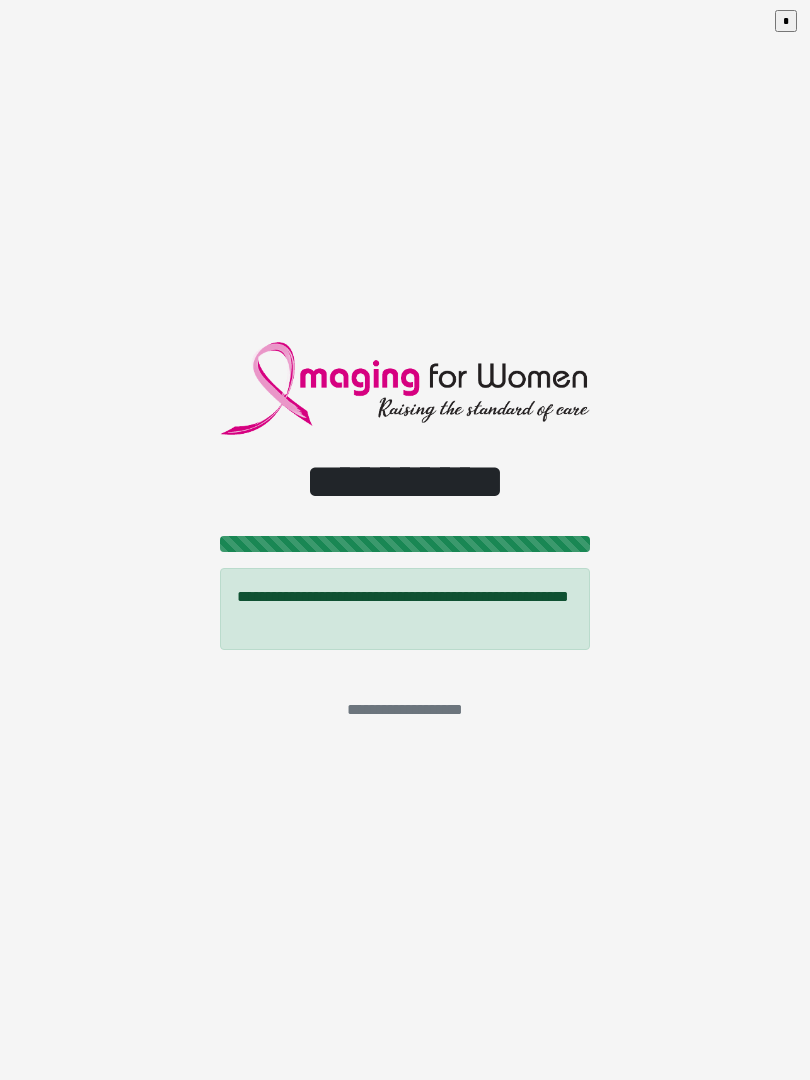 click on "**********" at bounding box center [405, 540] 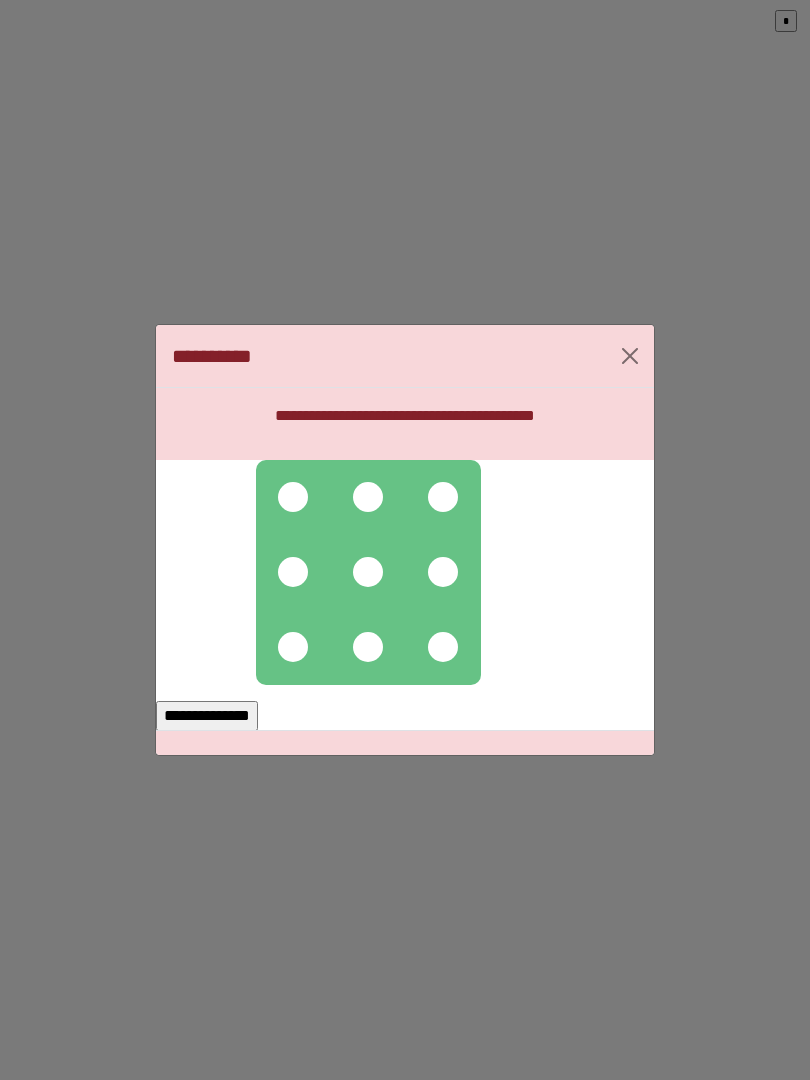 click at bounding box center [293, 497] 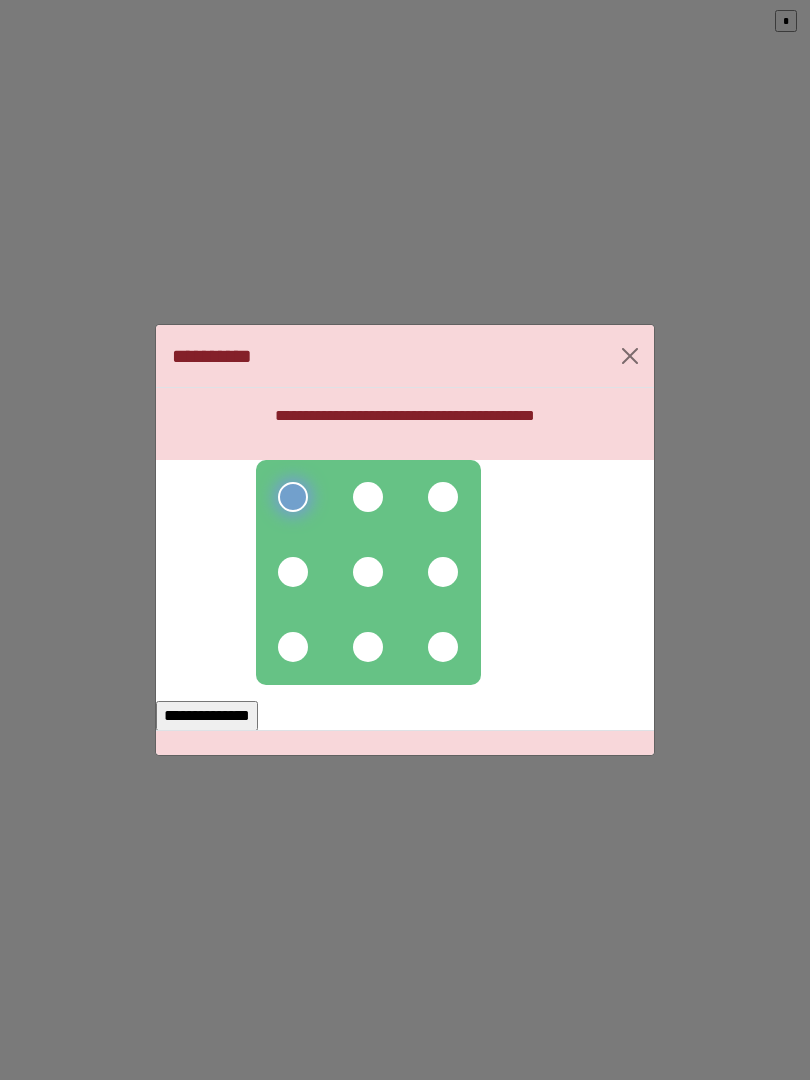 click at bounding box center [368, 497] 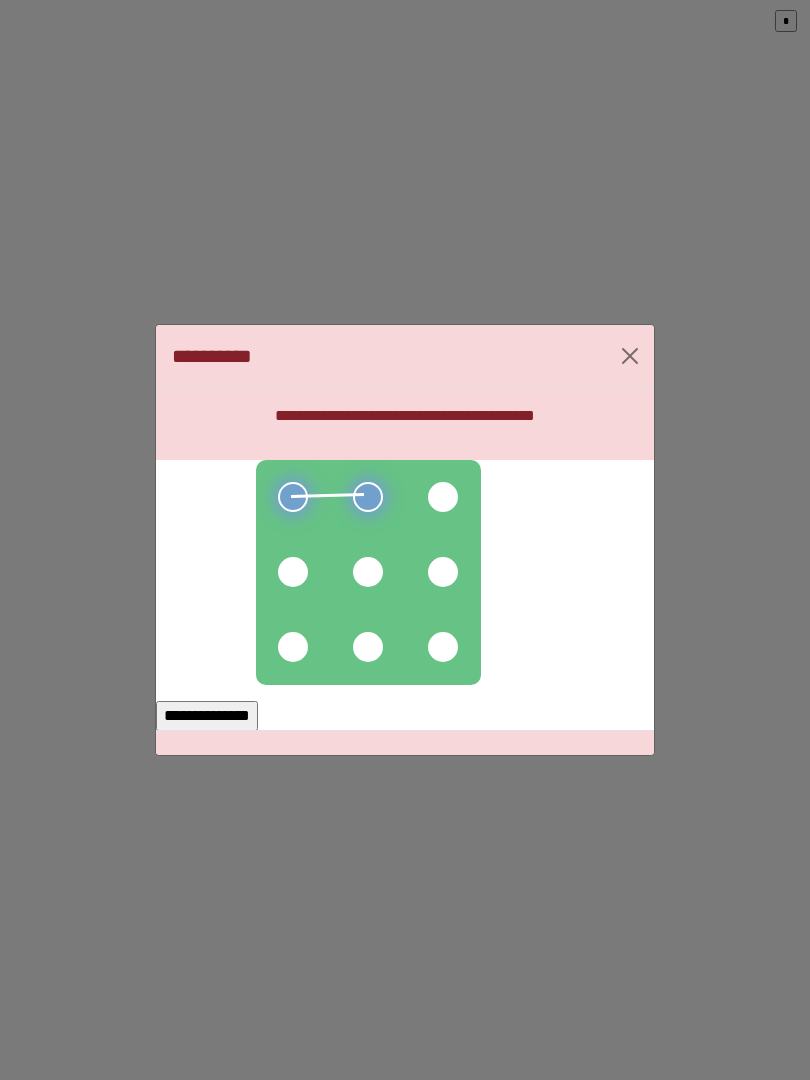 click at bounding box center [443, 497] 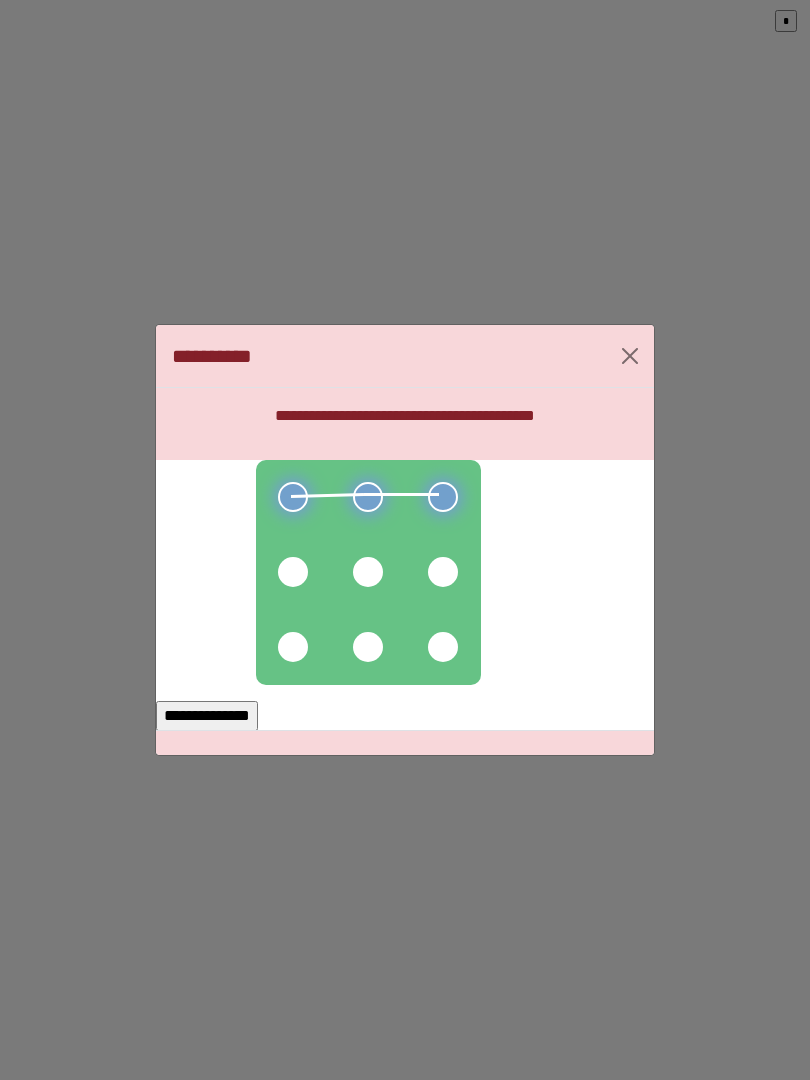 click at bounding box center (443, 572) 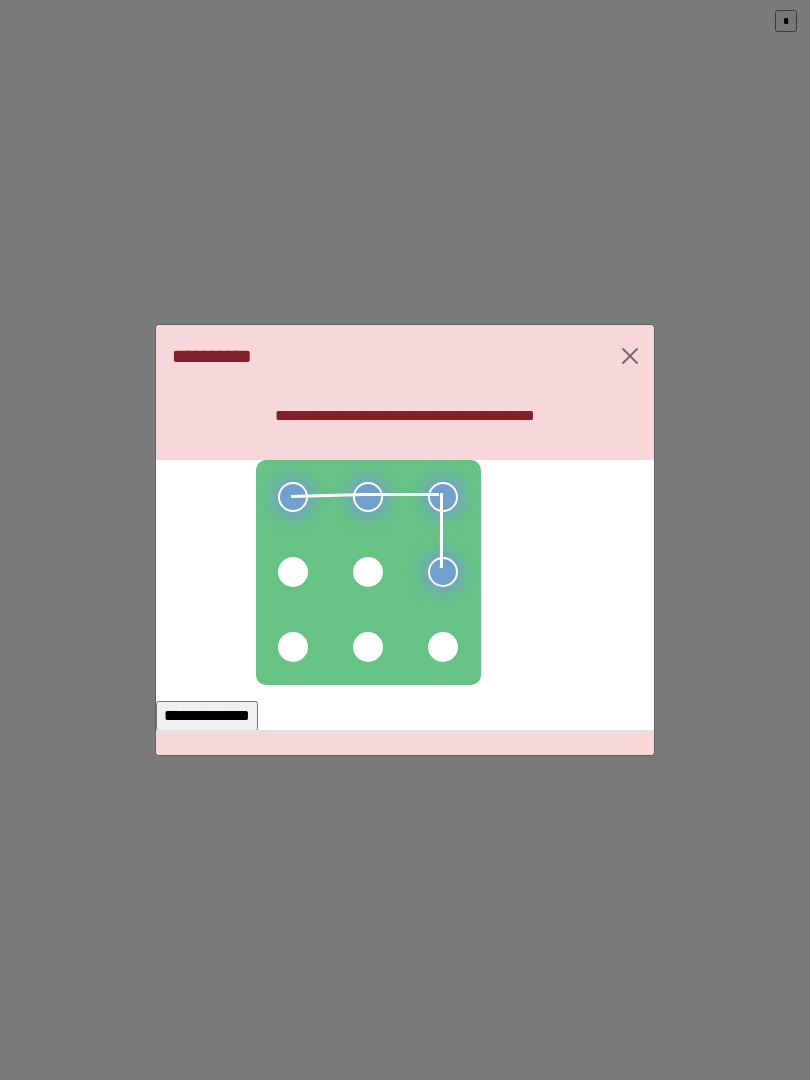 click at bounding box center [443, 647] 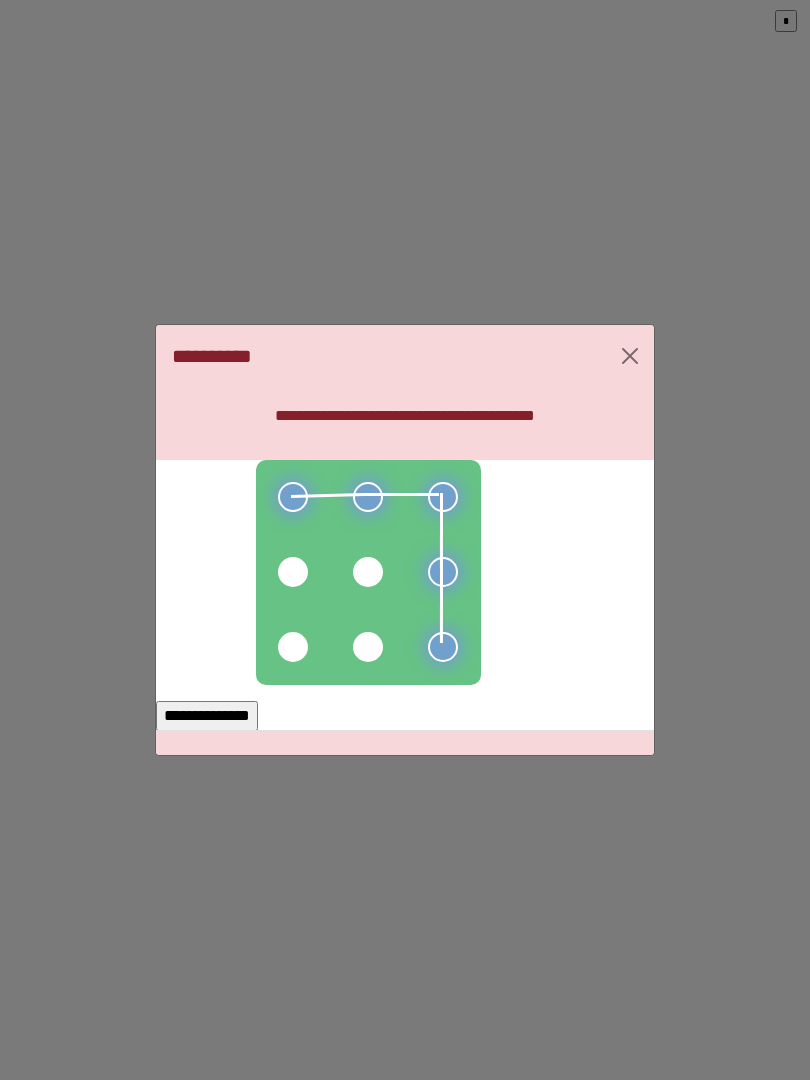 click at bounding box center [368, 647] 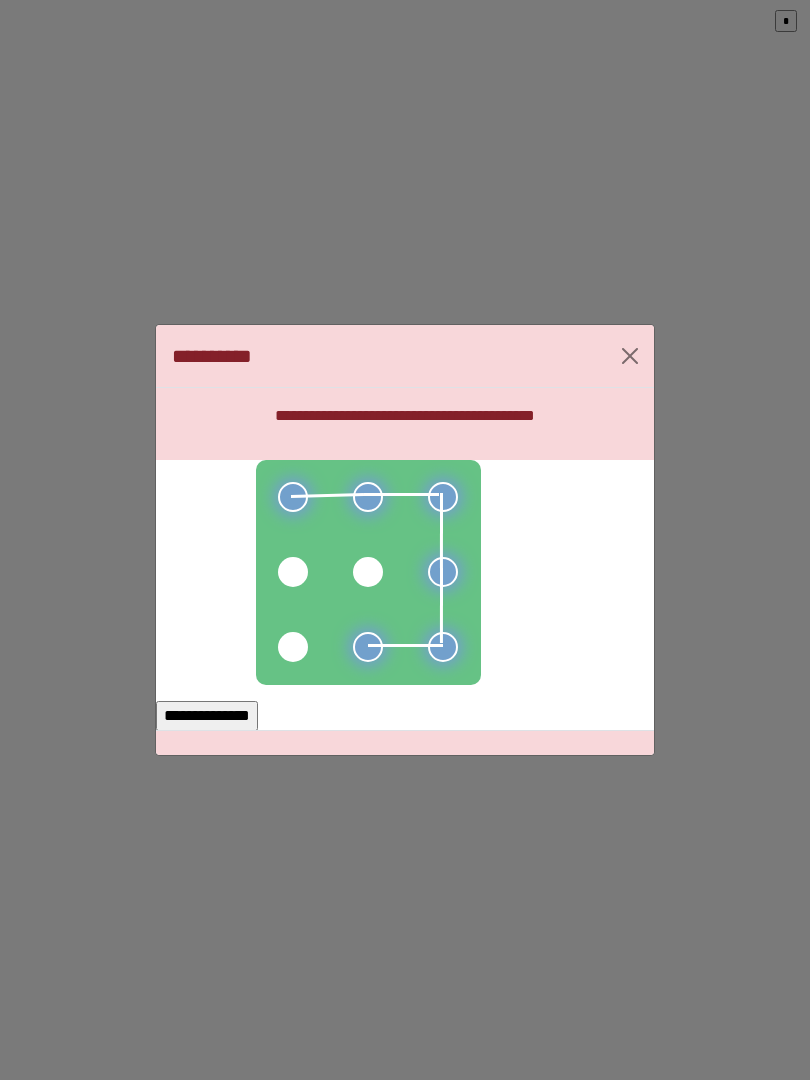 click at bounding box center [293, 647] 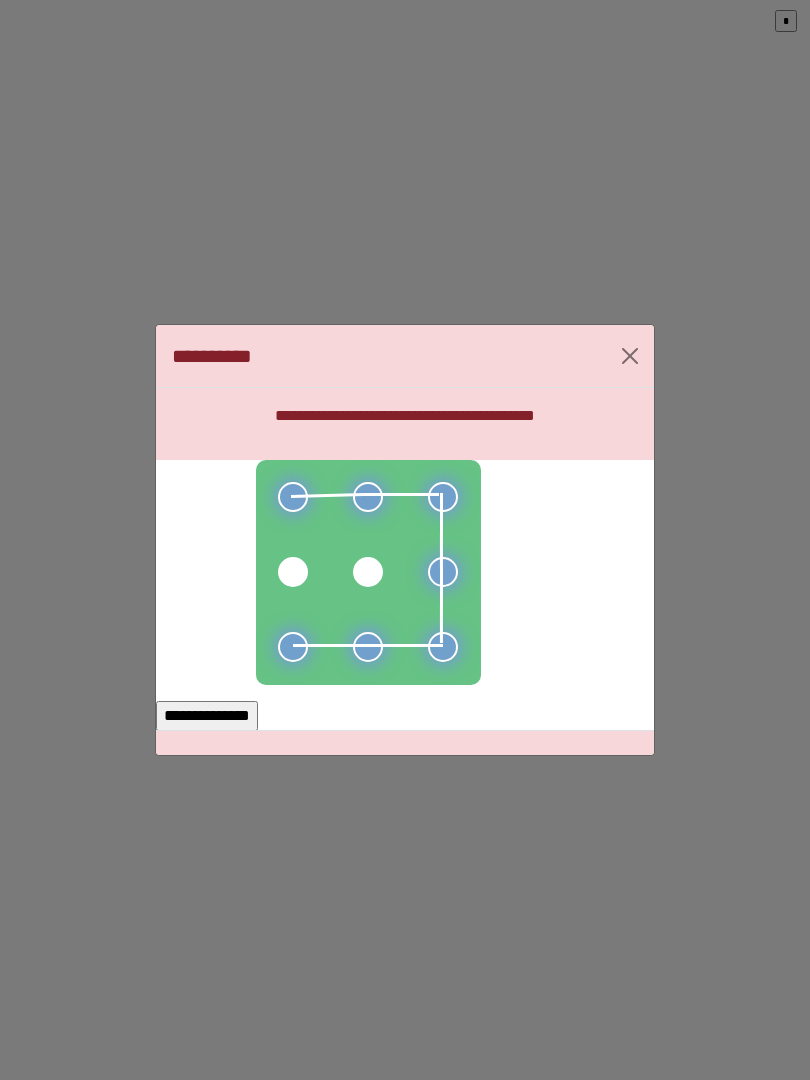 click on "**********" at bounding box center [207, 716] 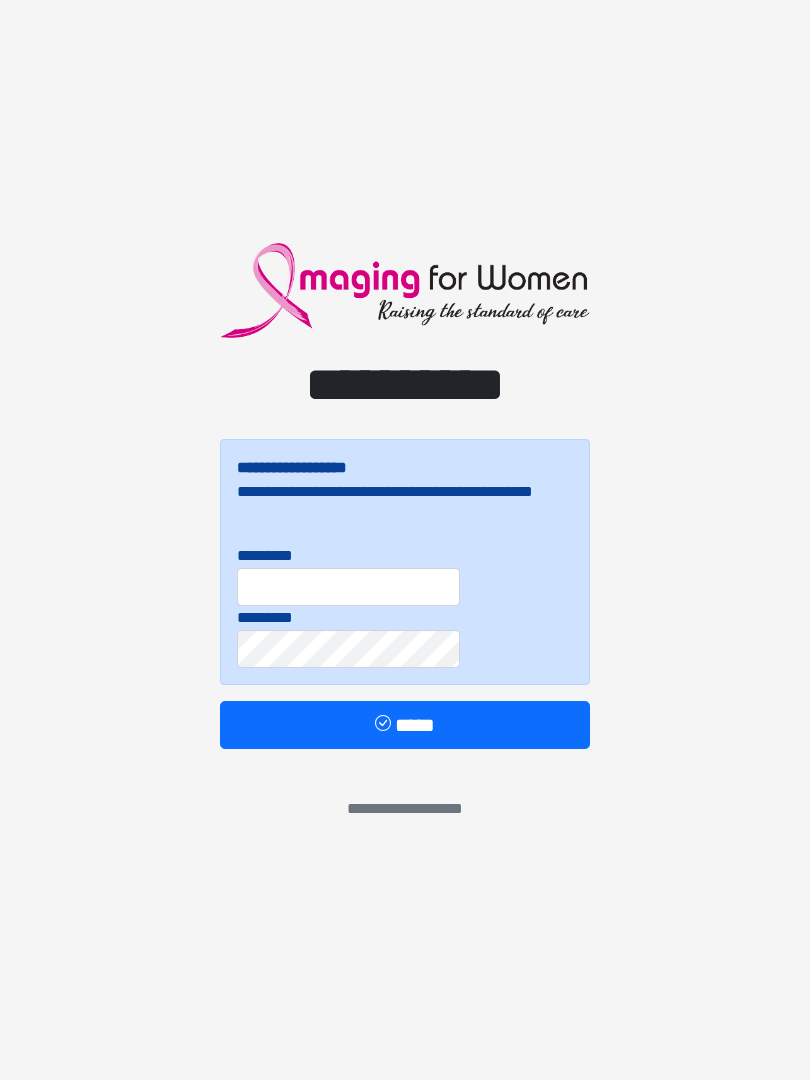 scroll, scrollTop: 0, scrollLeft: 0, axis: both 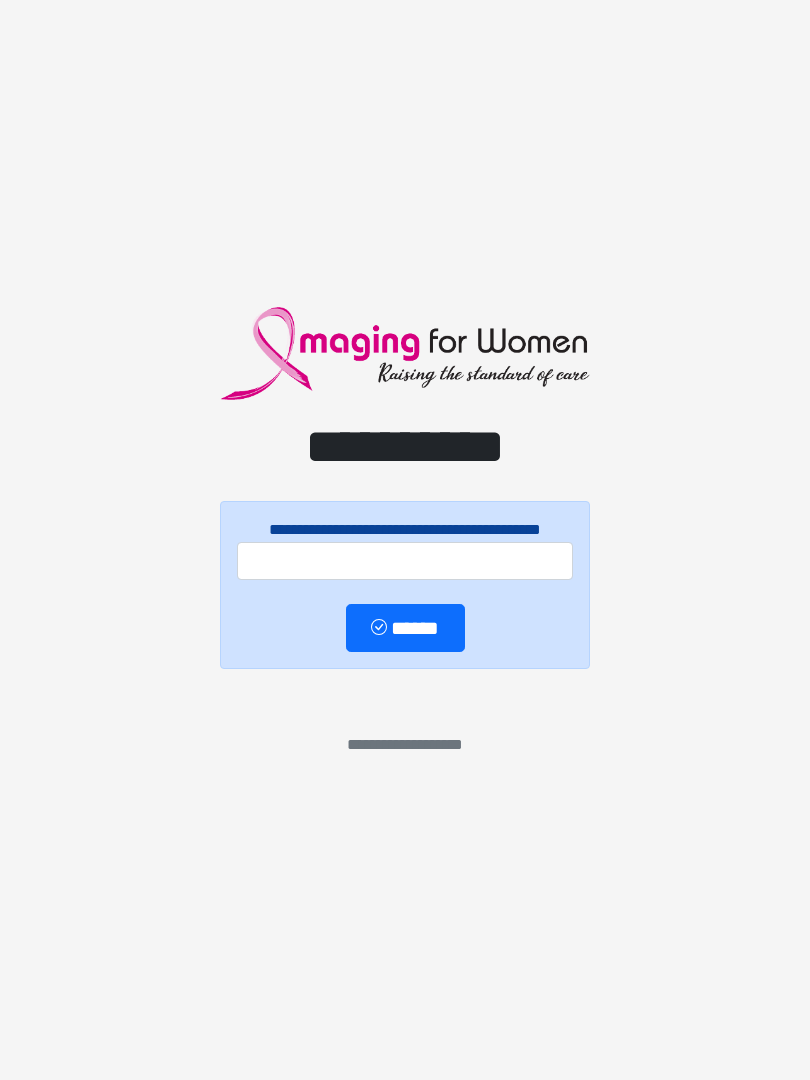 click on "**********" at bounding box center [405, 540] 